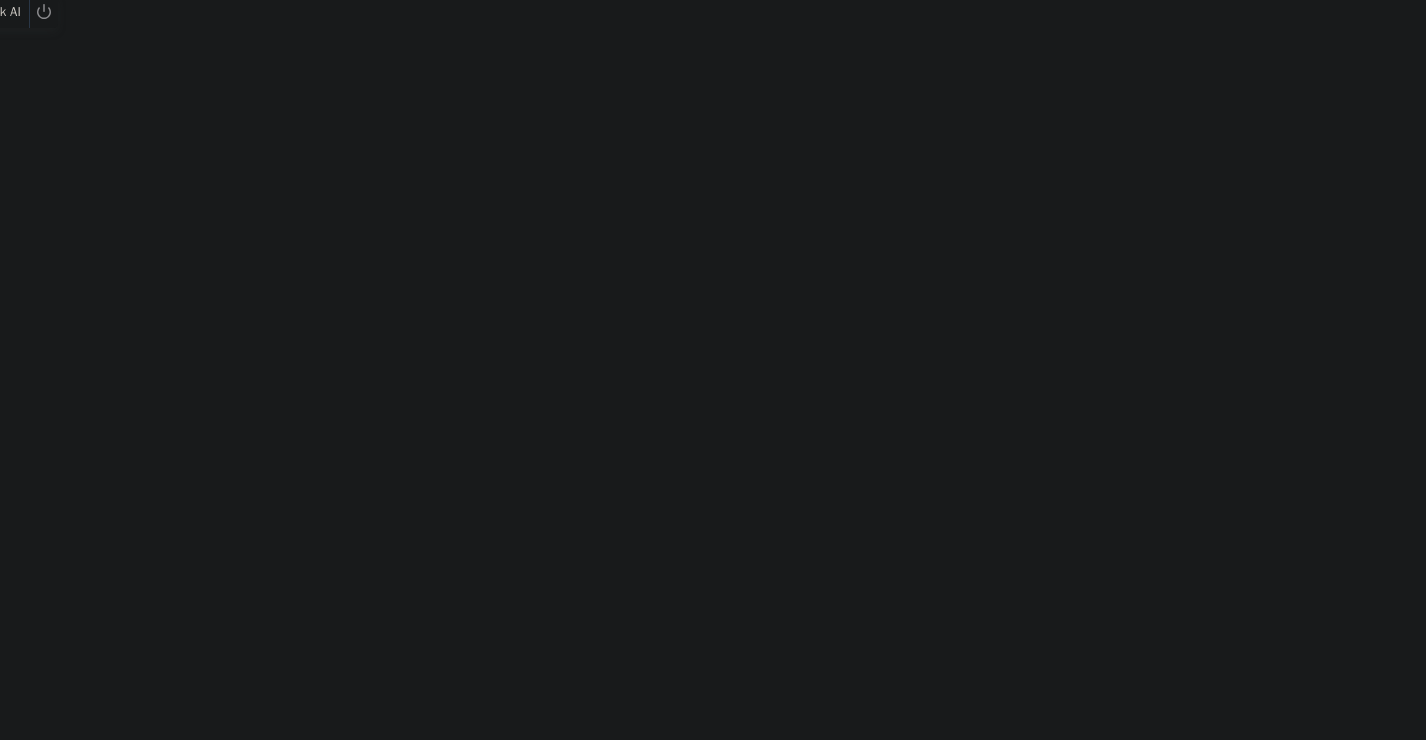 scroll, scrollTop: 0, scrollLeft: 0, axis: both 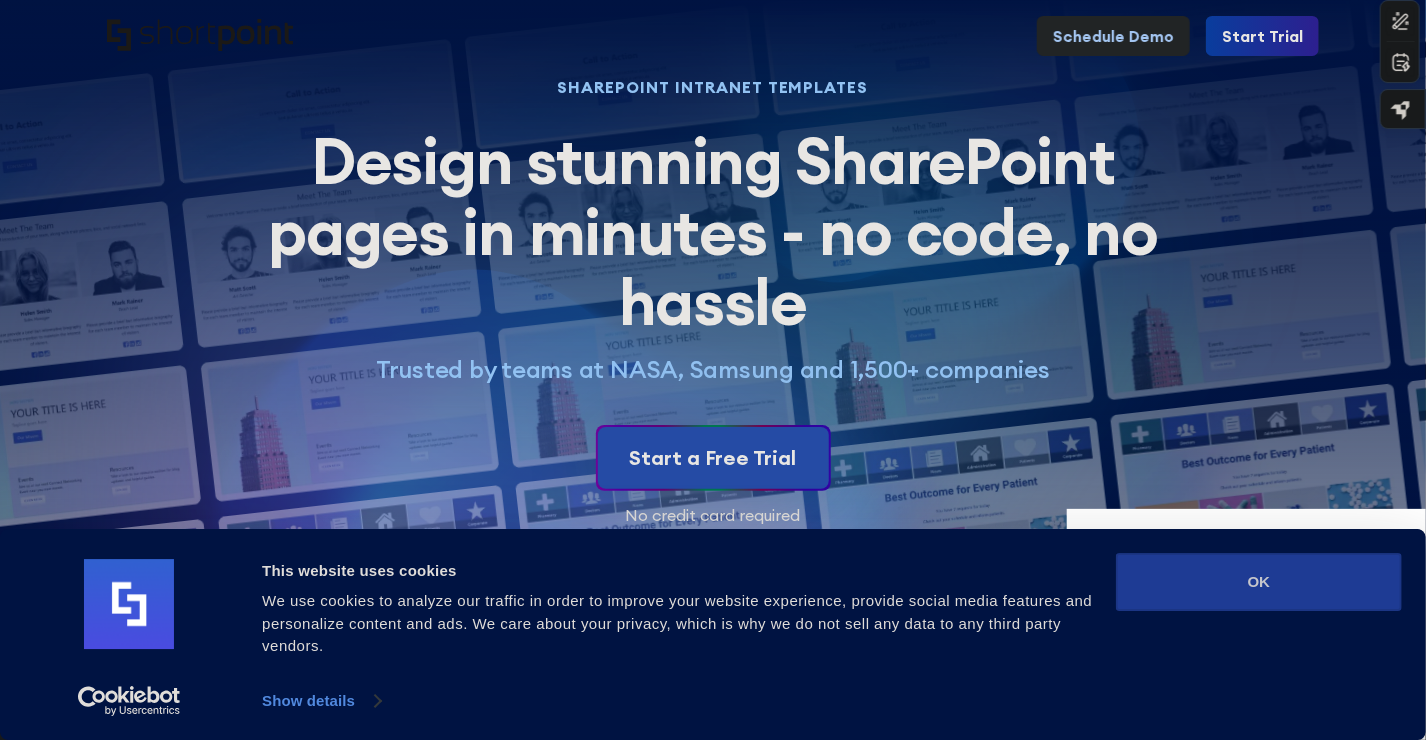 click on "OK" at bounding box center (1259, 582) 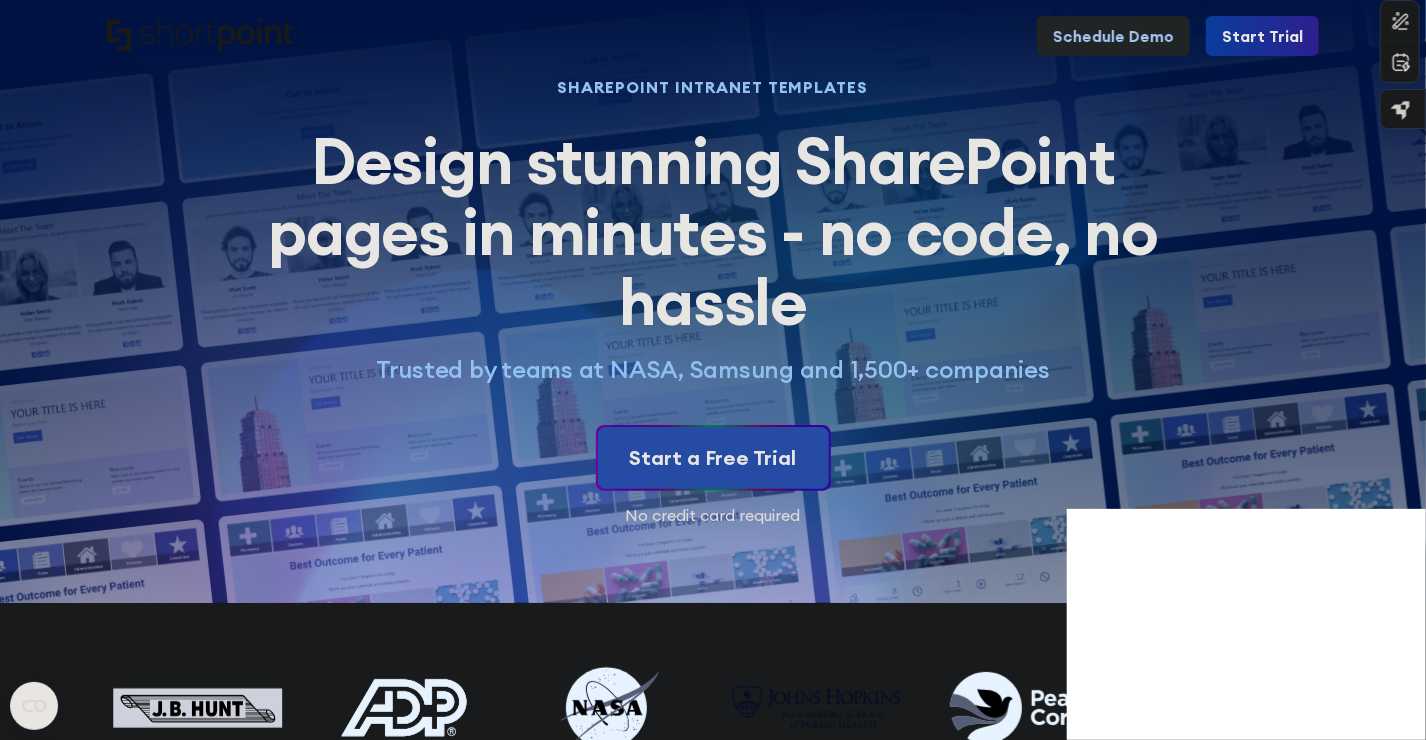 scroll, scrollTop: 0, scrollLeft: 0, axis: both 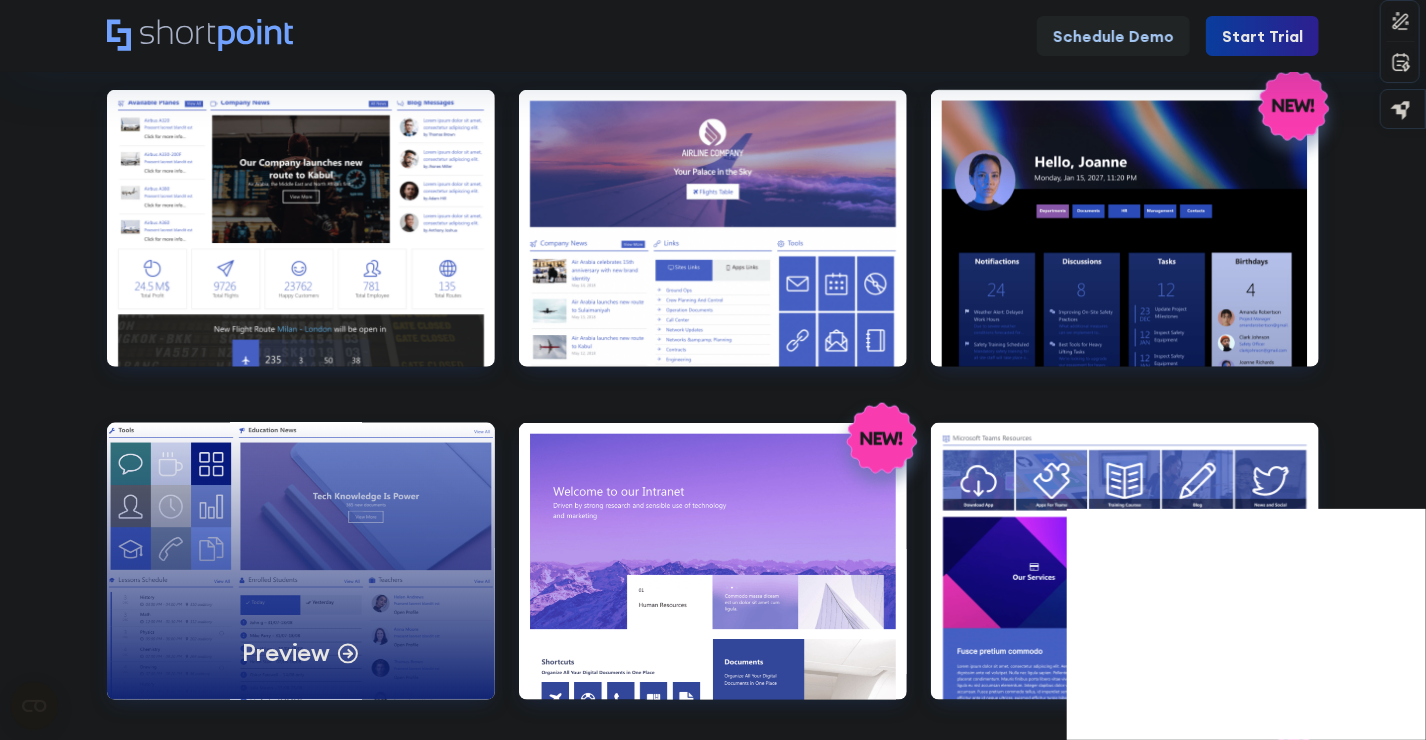 click on "Preview" at bounding box center [301, 561] 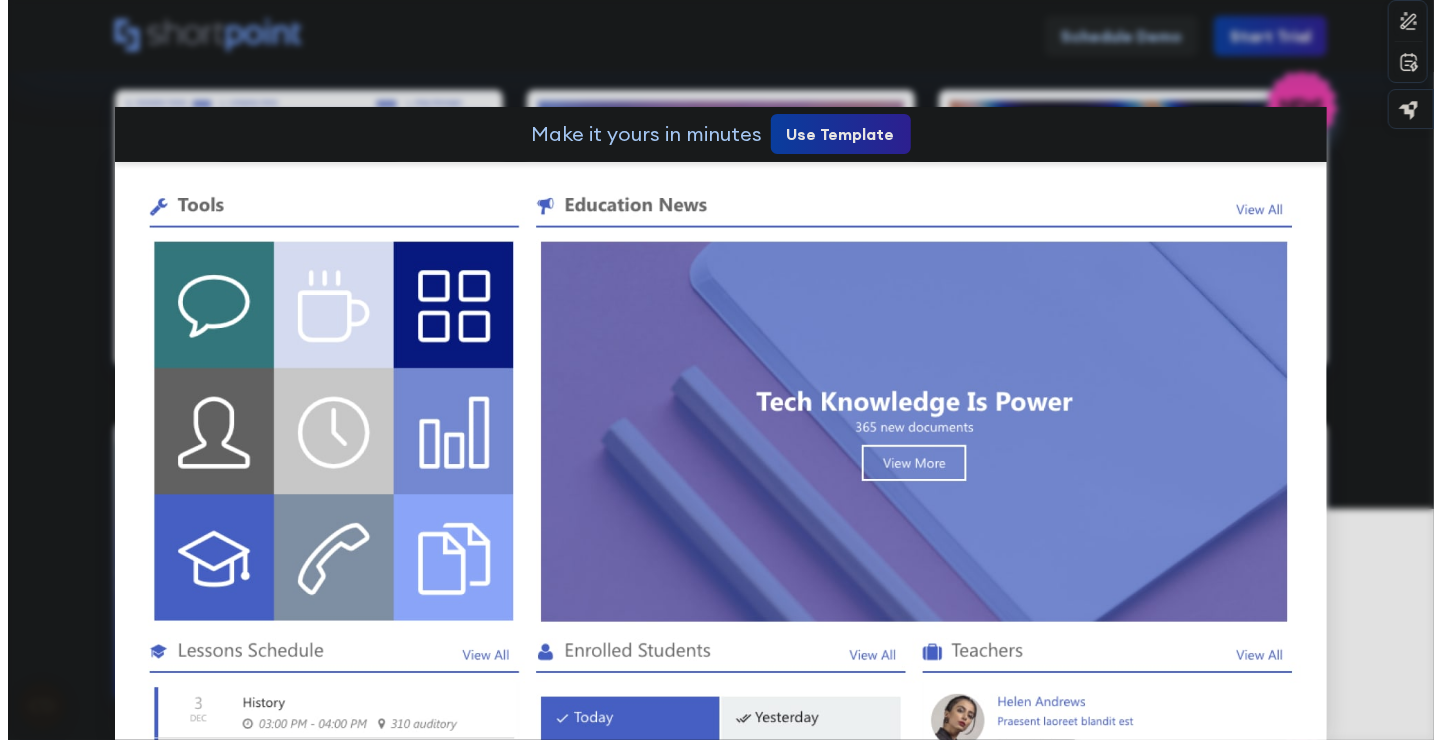 scroll, scrollTop: 931, scrollLeft: 0, axis: vertical 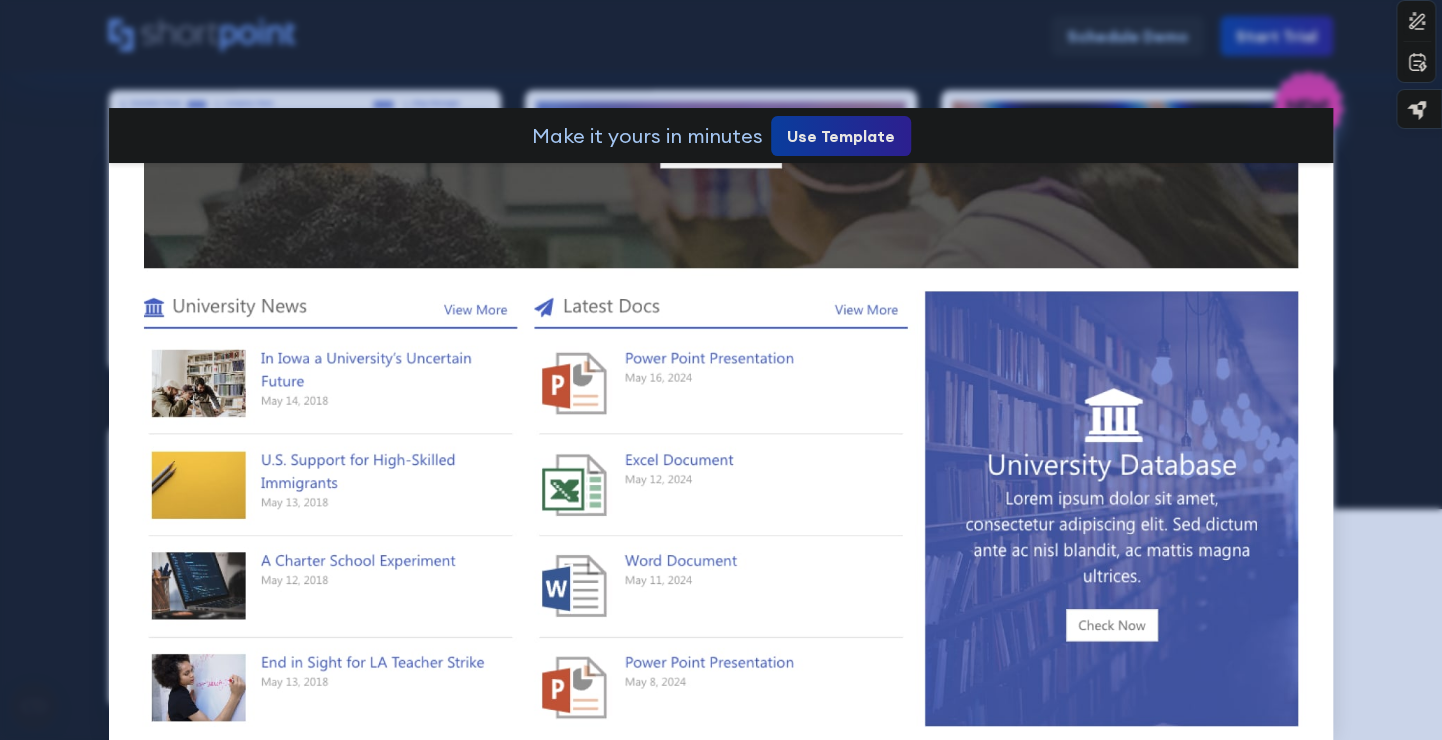 click at bounding box center [721, 370] 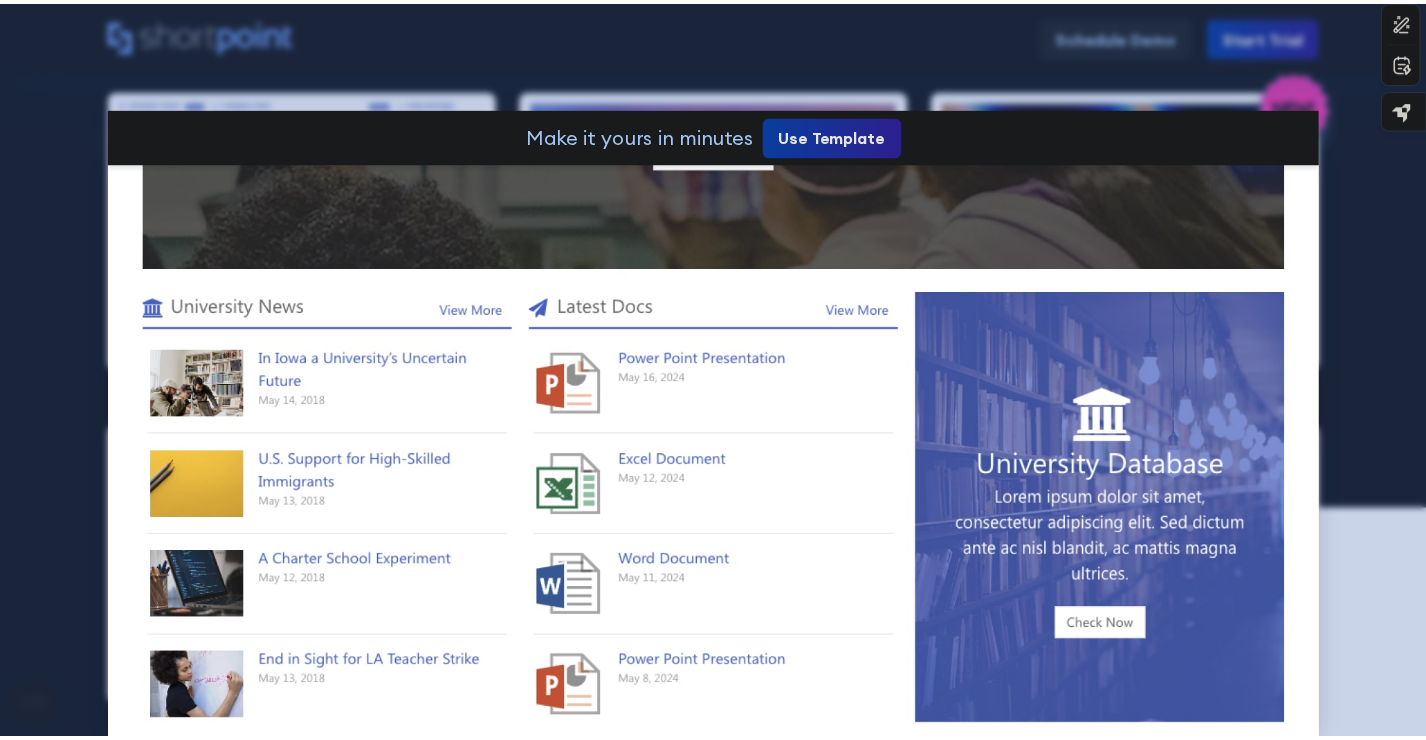 scroll, scrollTop: 930, scrollLeft: 0, axis: vertical 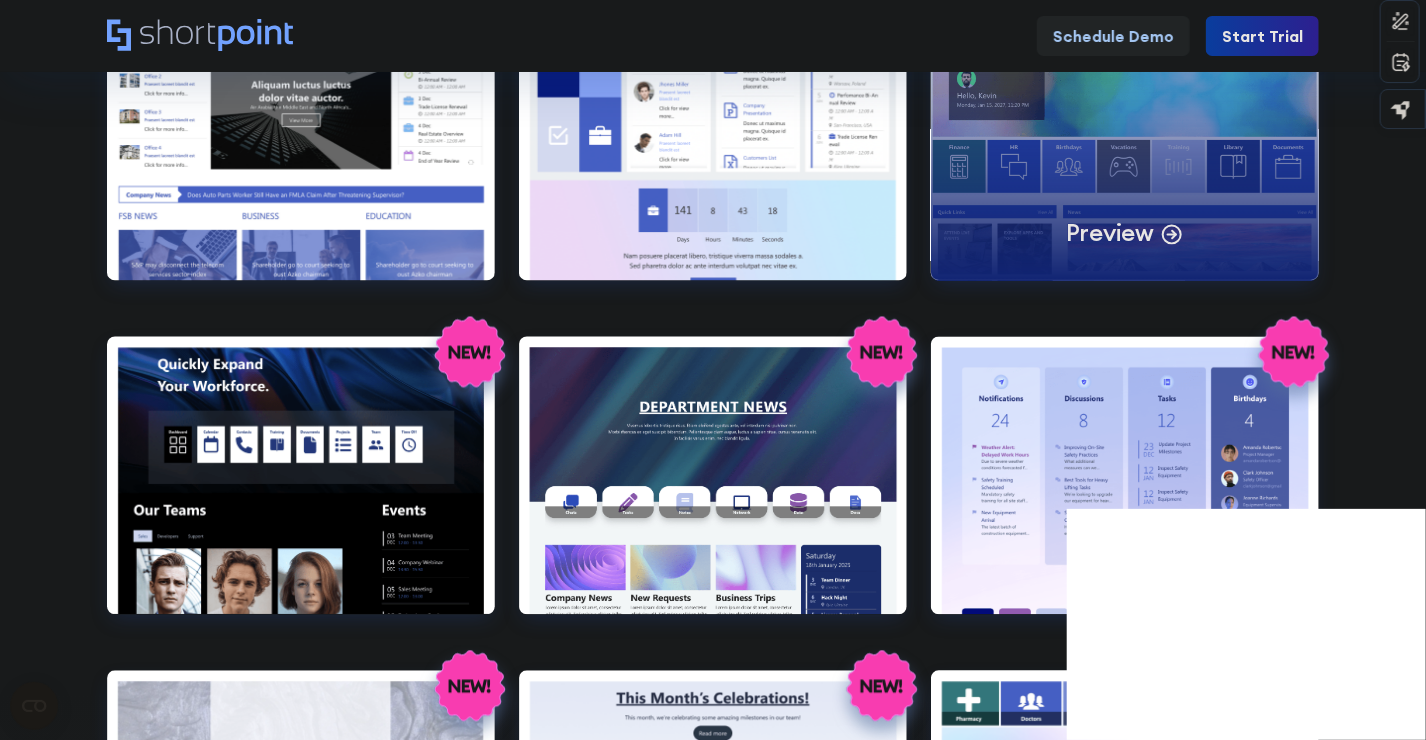 click on "Preview" at bounding box center (1125, 142) 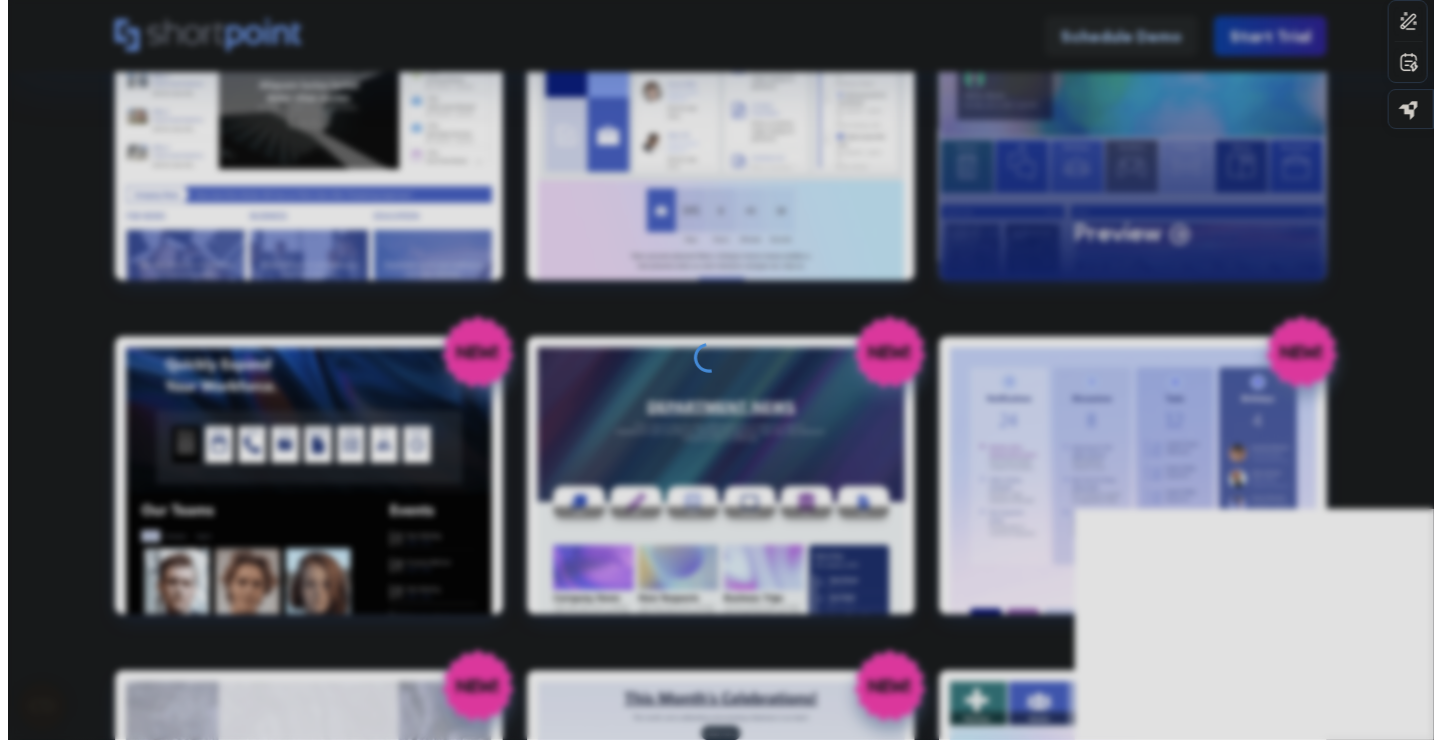 scroll, scrollTop: 1690, scrollLeft: 0, axis: vertical 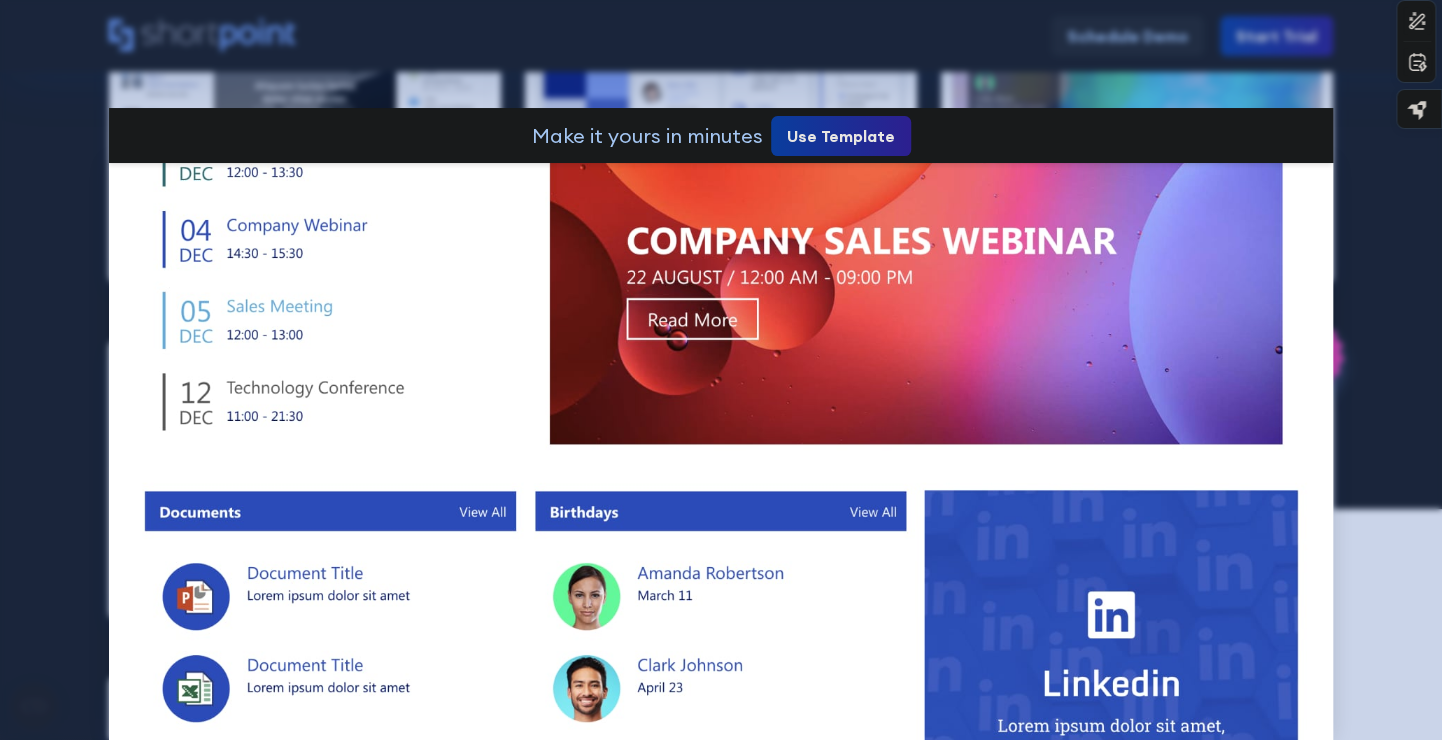 click at bounding box center (721, 370) 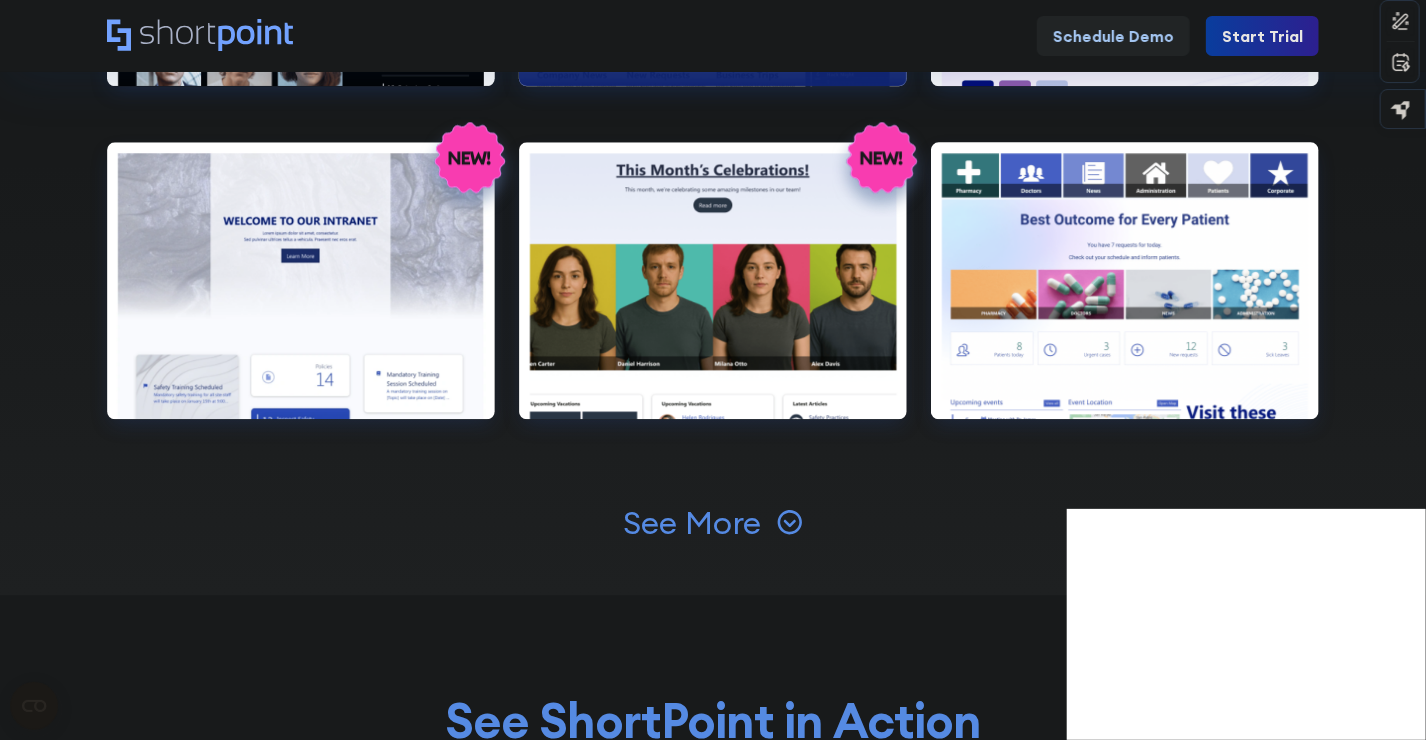 scroll, scrollTop: 2218, scrollLeft: 0, axis: vertical 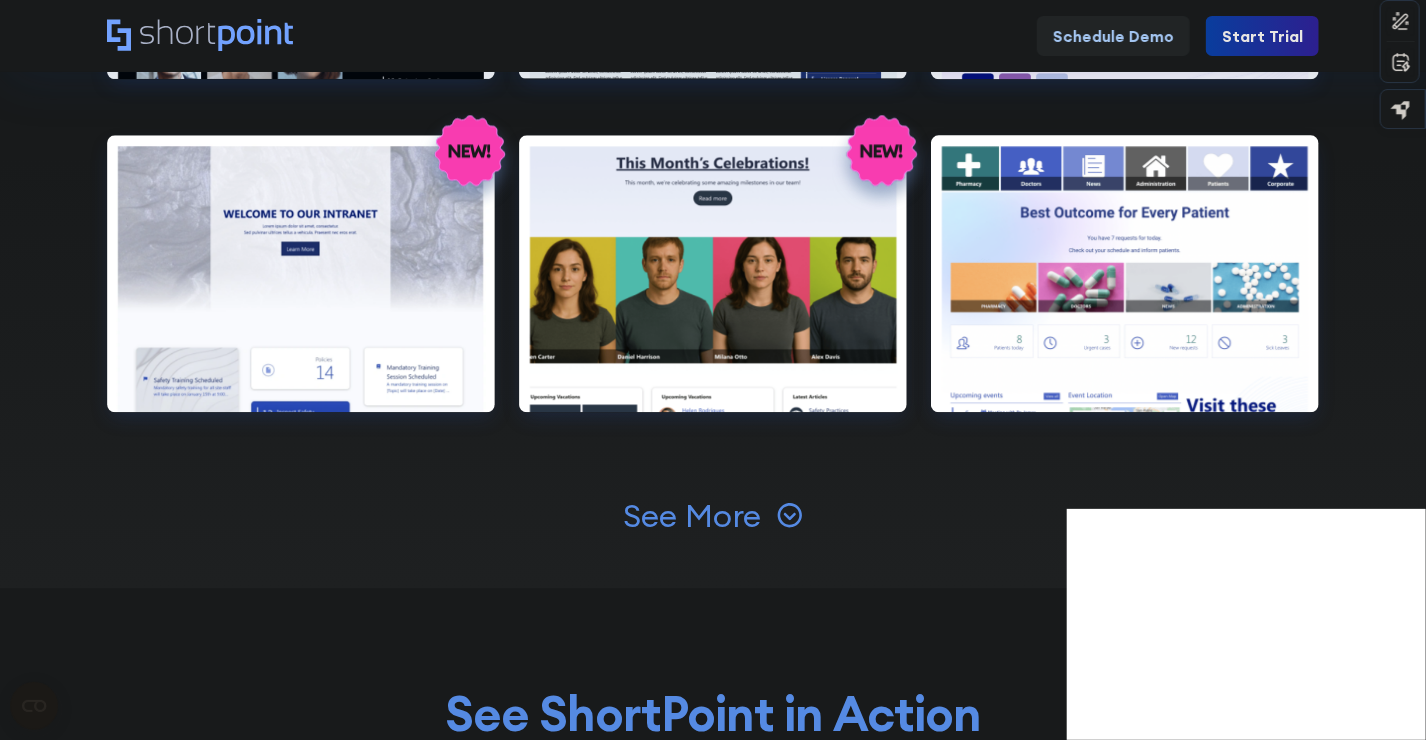 click 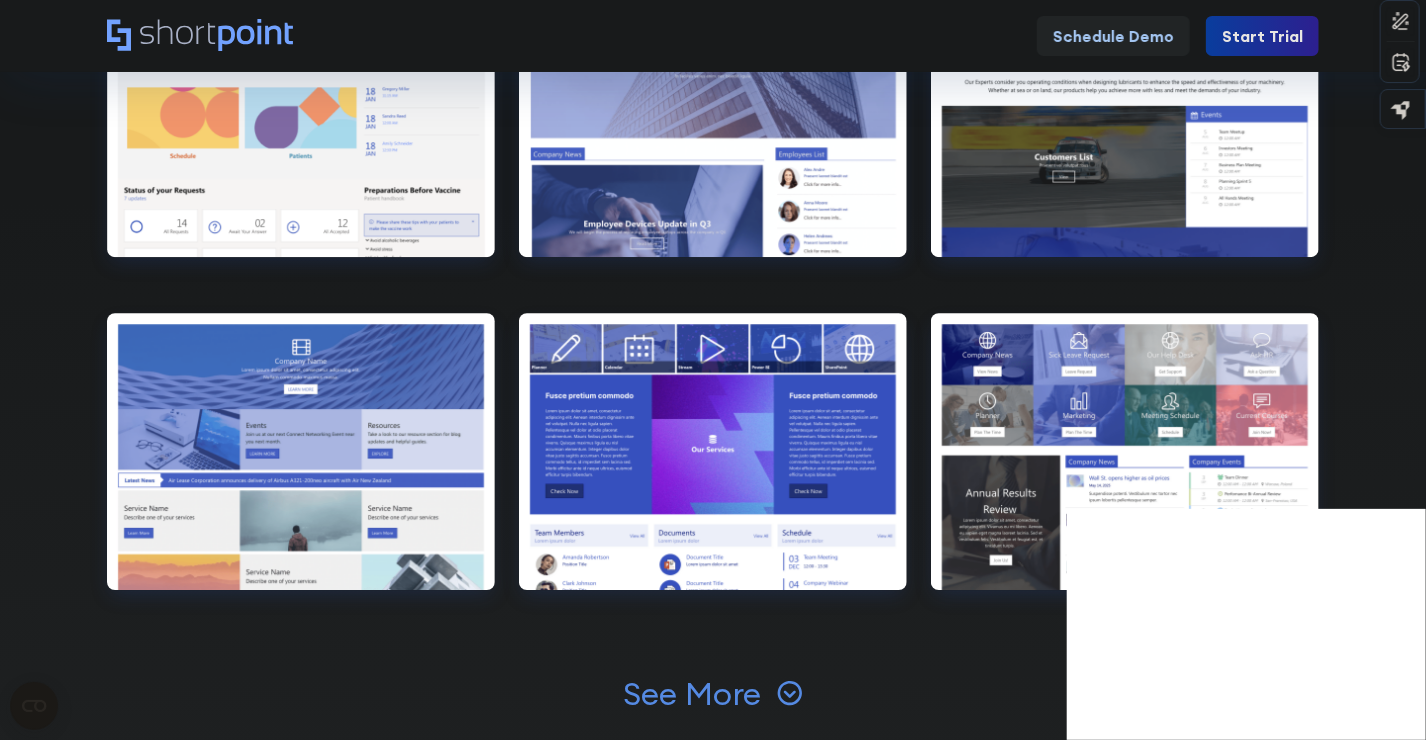 scroll, scrollTop: 2707, scrollLeft: 0, axis: vertical 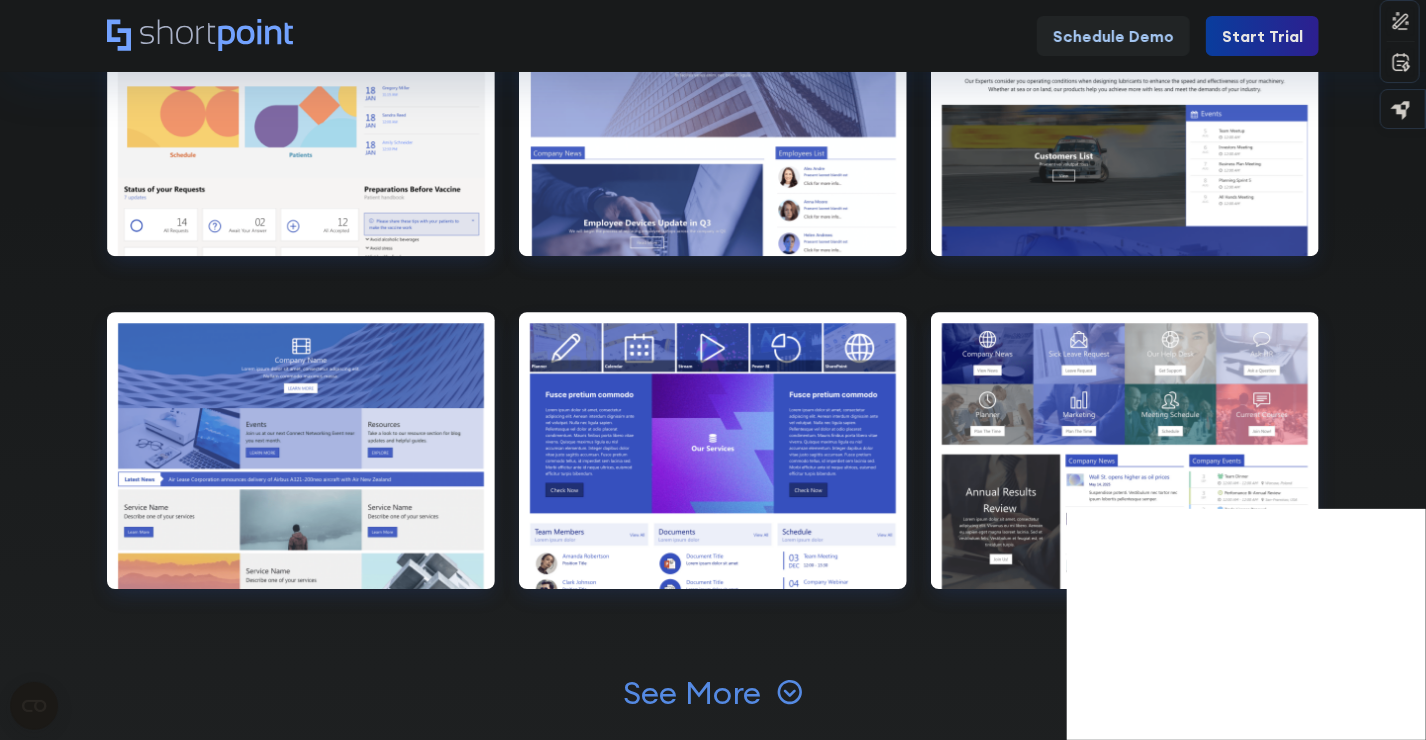 click 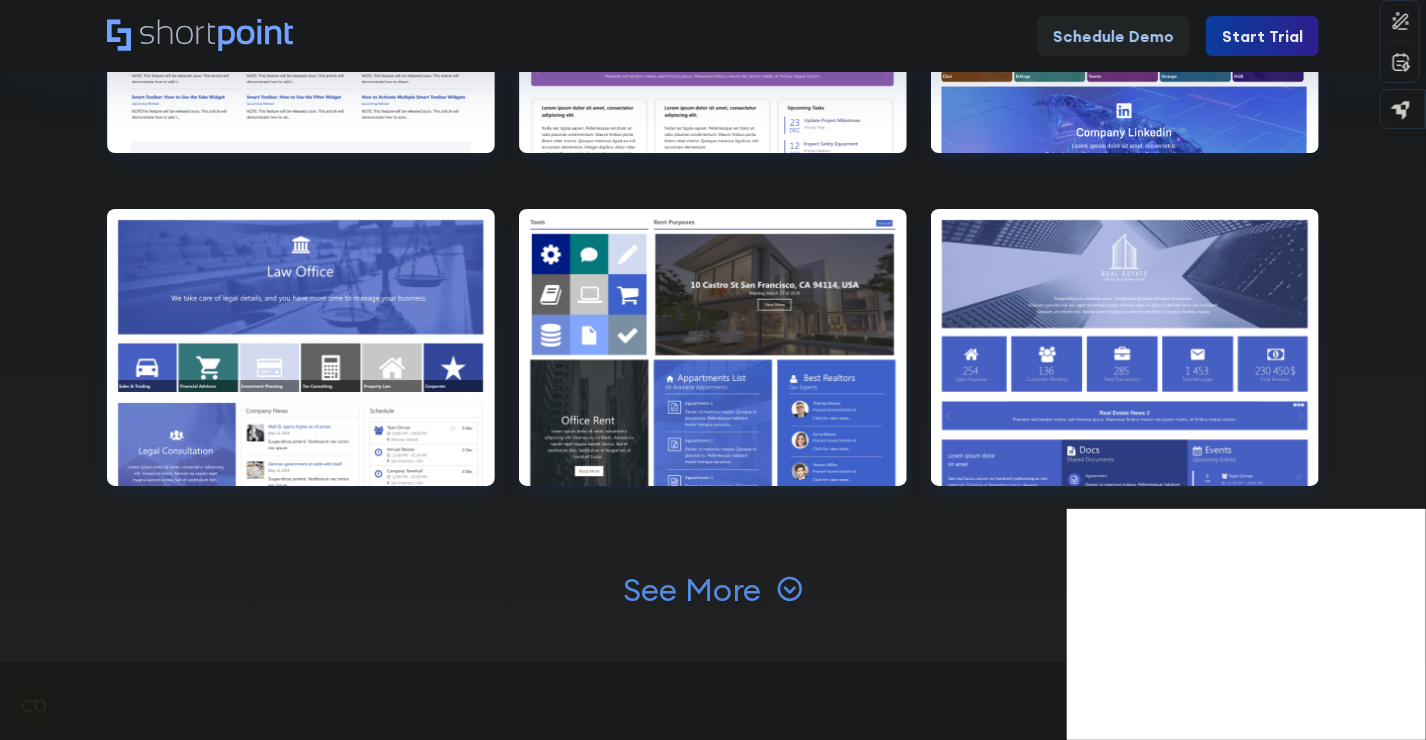 scroll, scrollTop: 3480, scrollLeft: 0, axis: vertical 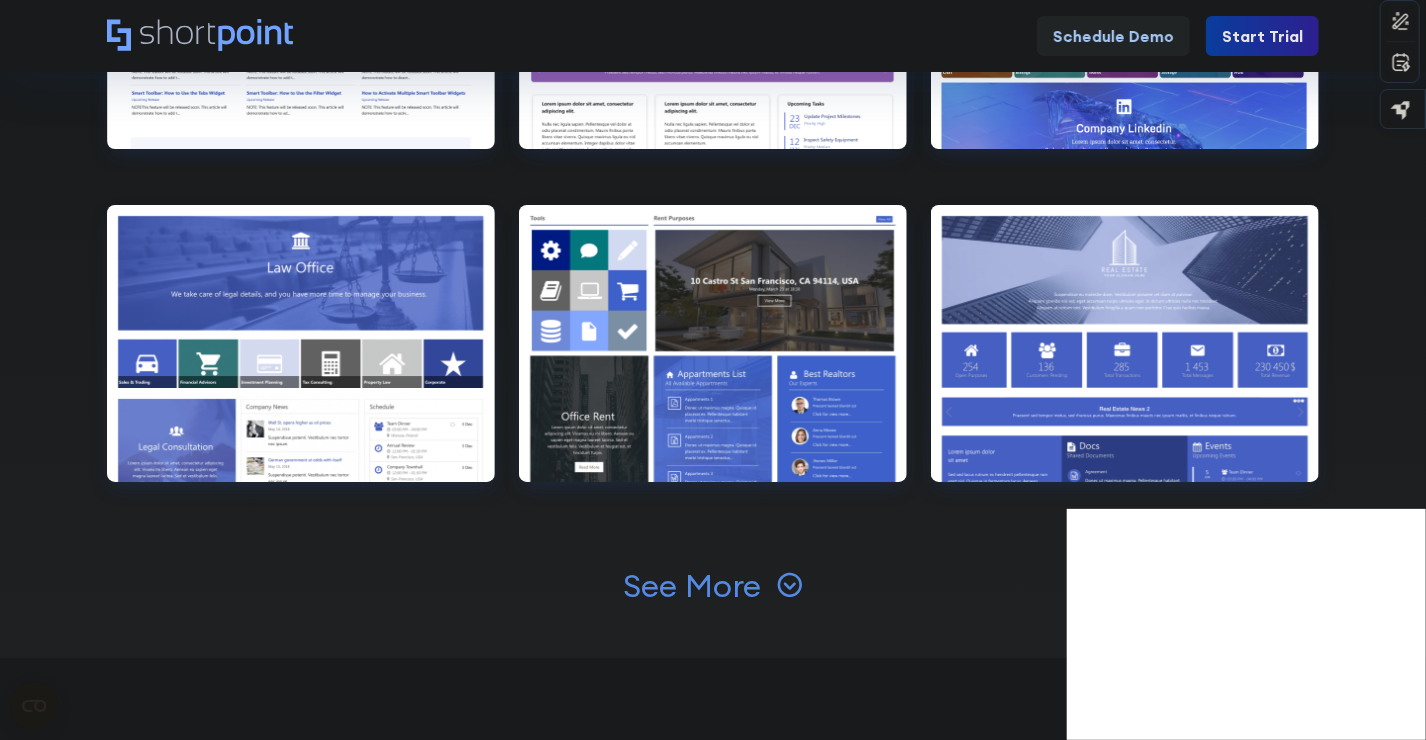 click on "See More" at bounding box center [692, 586] 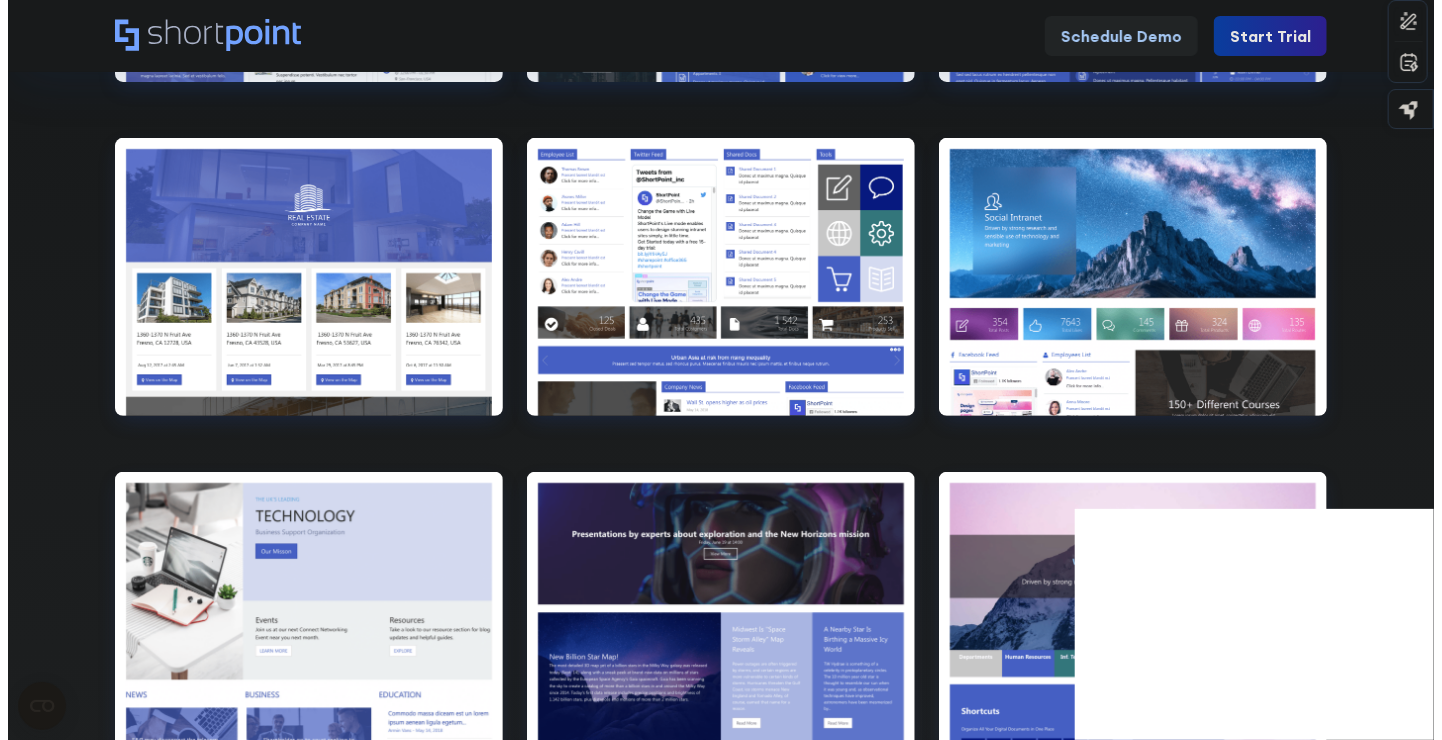 scroll, scrollTop: 3880, scrollLeft: 0, axis: vertical 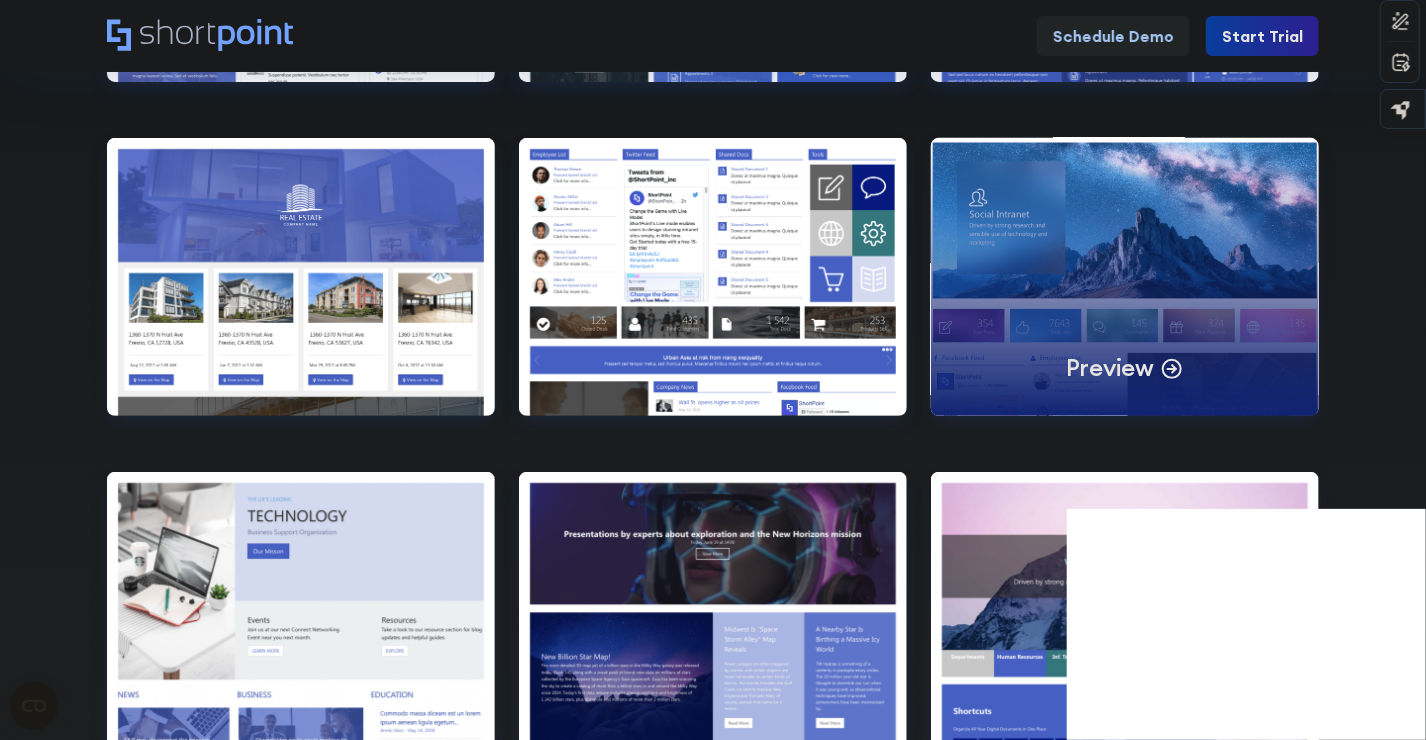 click on "Preview" at bounding box center [1125, 276] 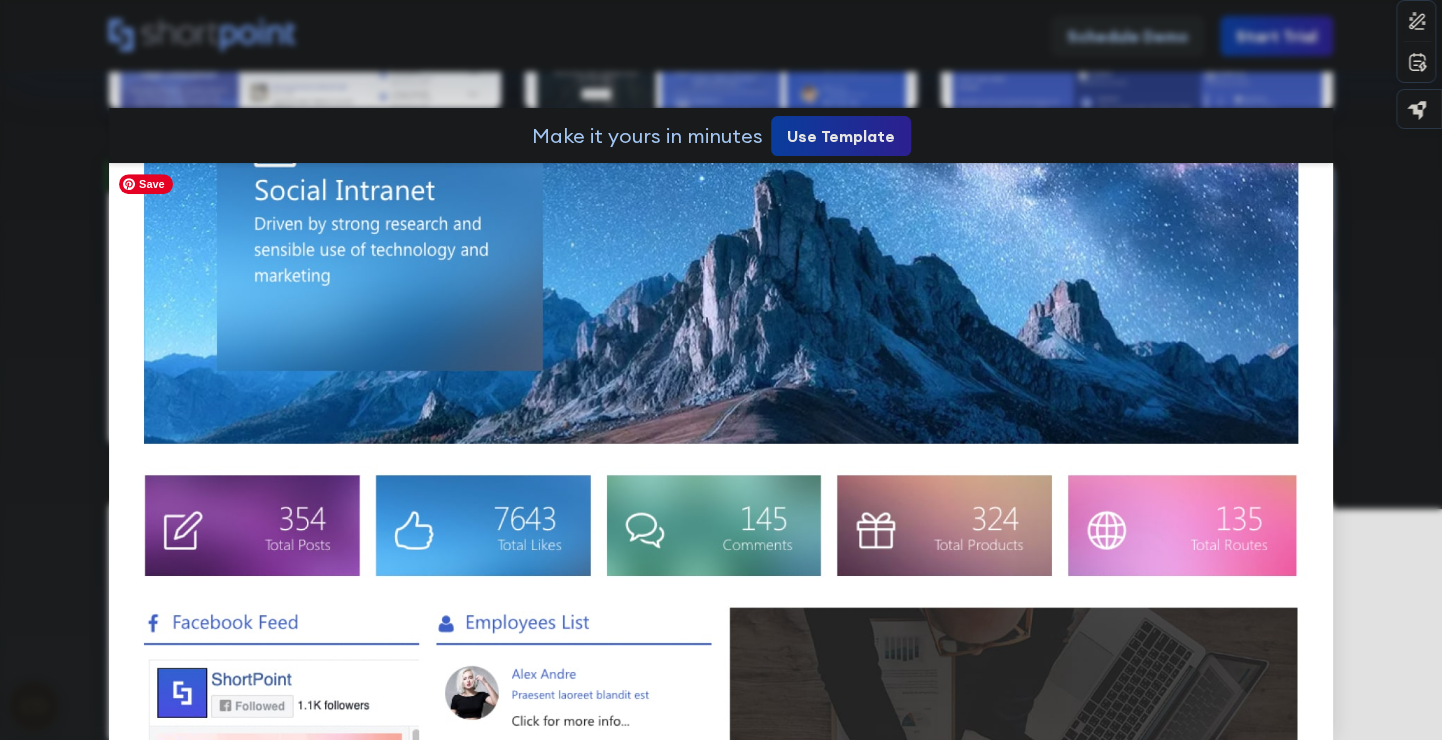 scroll, scrollTop: 0, scrollLeft: 0, axis: both 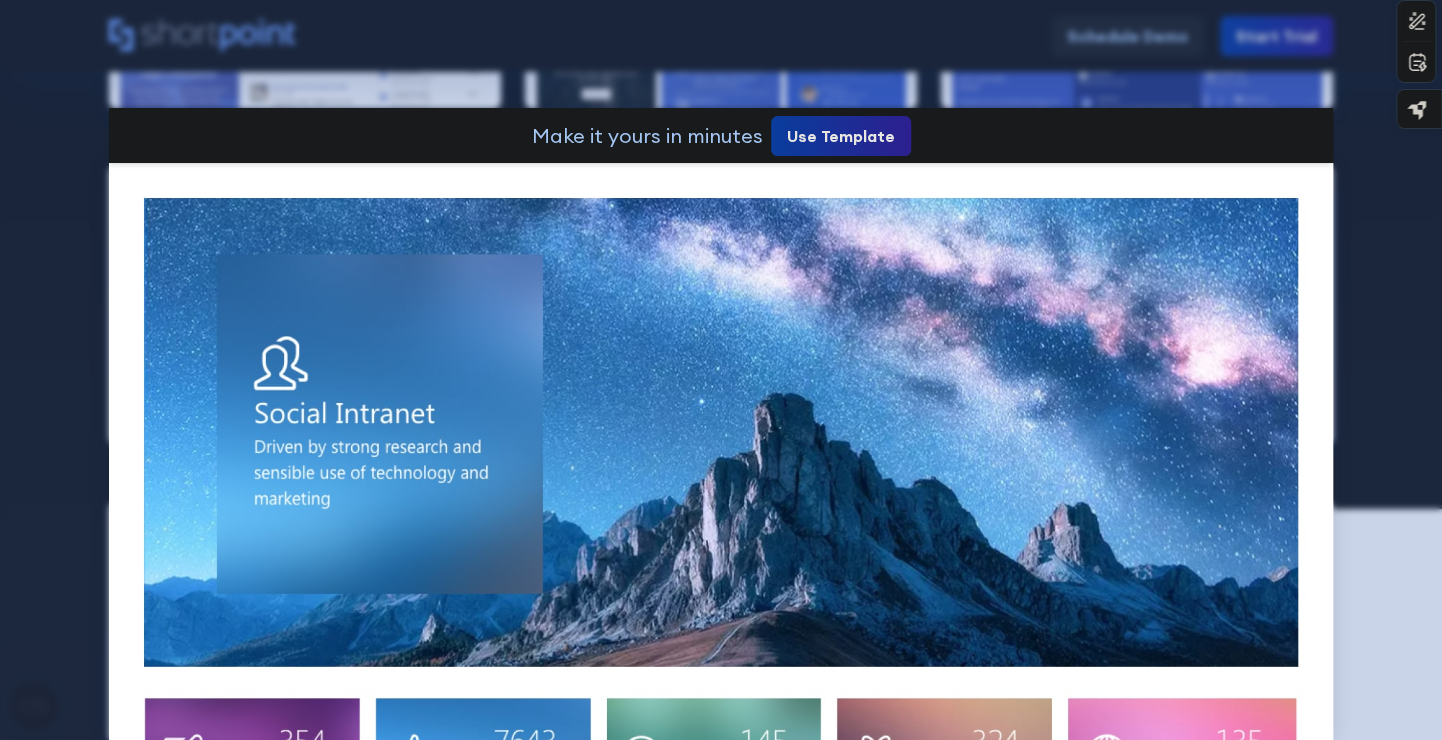 click at bounding box center [721, 370] 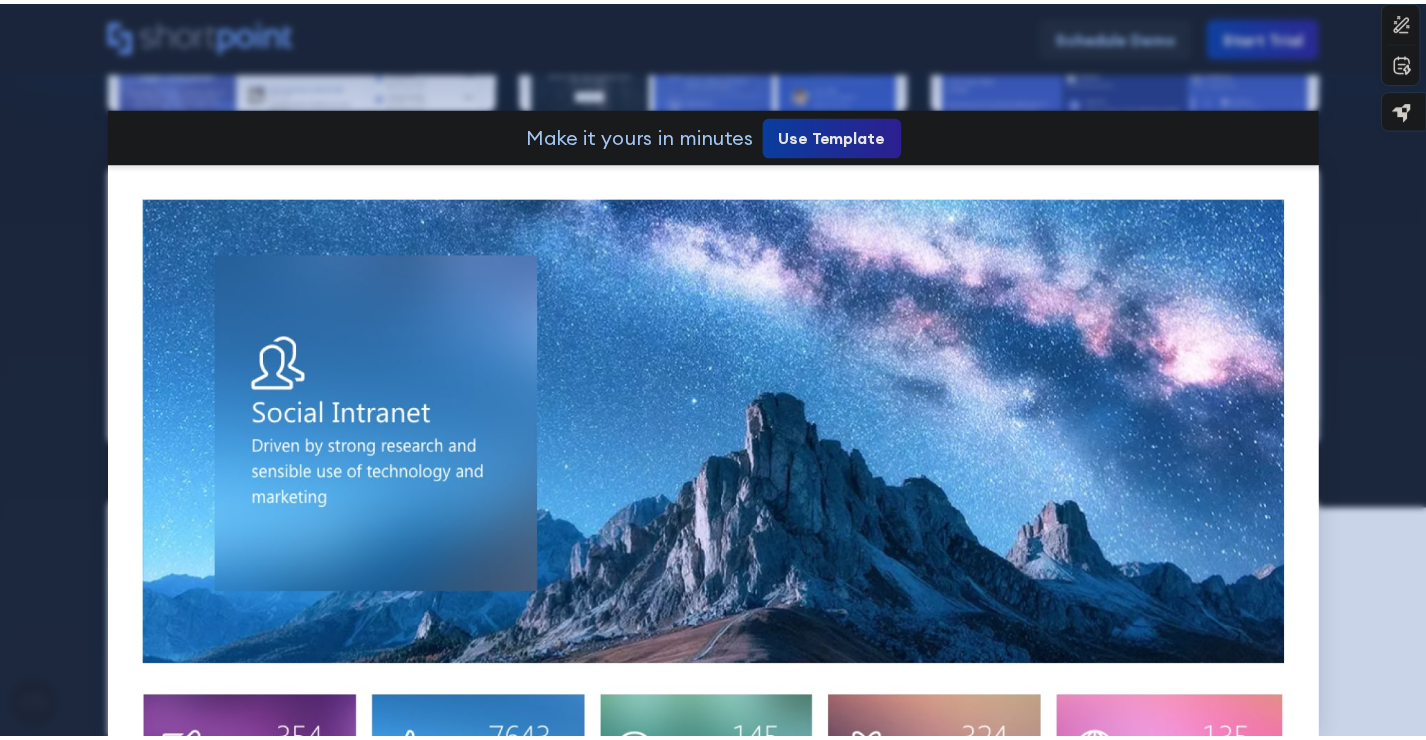 scroll, scrollTop: 3853, scrollLeft: 0, axis: vertical 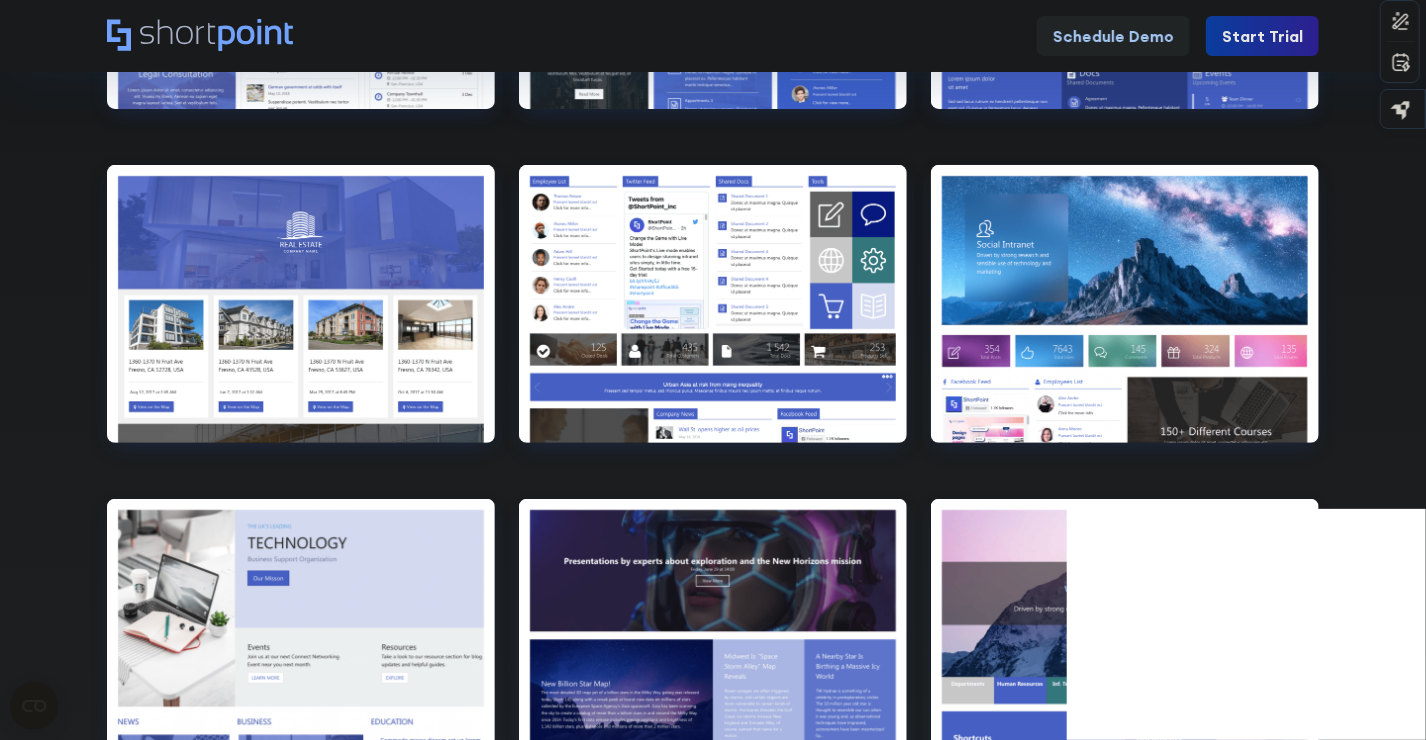 click on "Browse by: All Pages Transport Corporate Modern HR Others Social Travel Retail Technology Legal Healthcare Custom Collection Education Microsoft Teams Real Estate Branded sites Browse Ready-to-Use SharePoint Templates. Preview
Preview Airlines 1 true" at bounding box center [713, -1125] 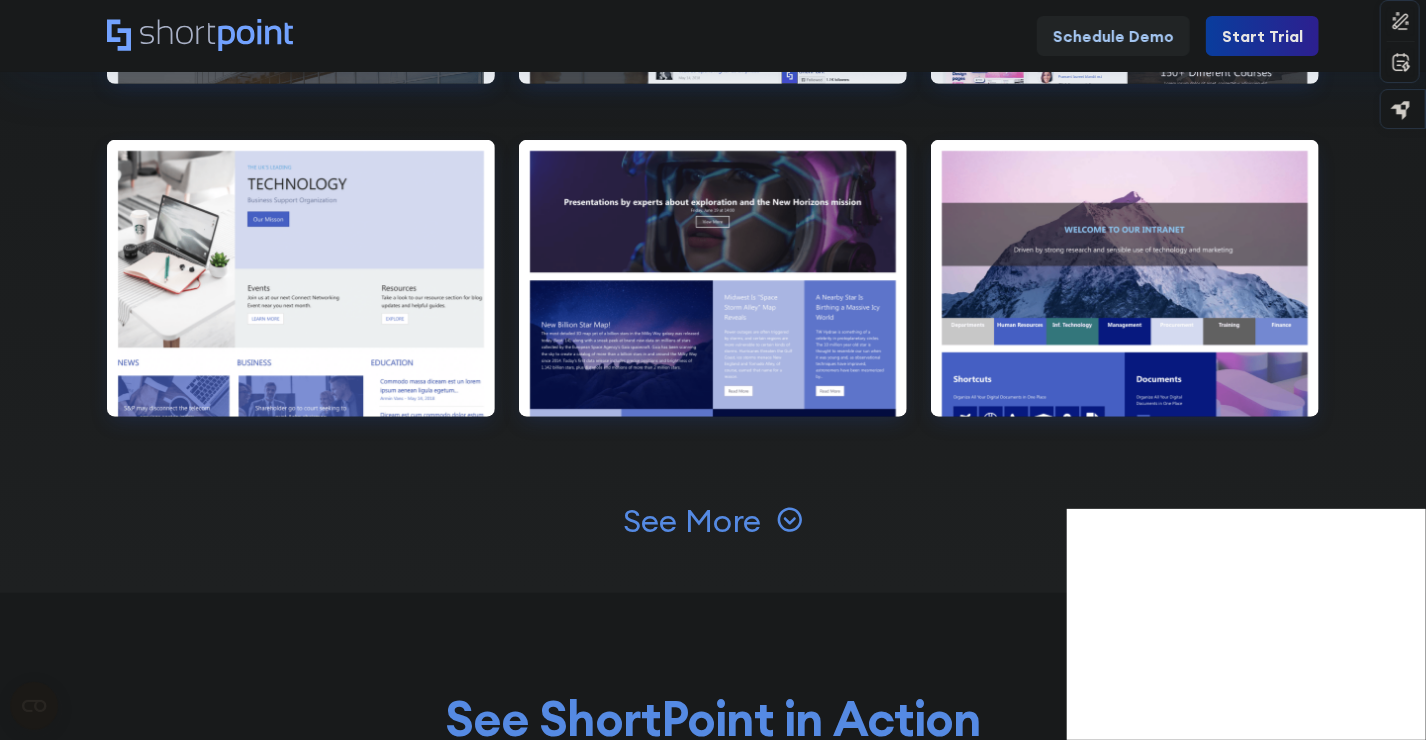 scroll, scrollTop: 4212, scrollLeft: 0, axis: vertical 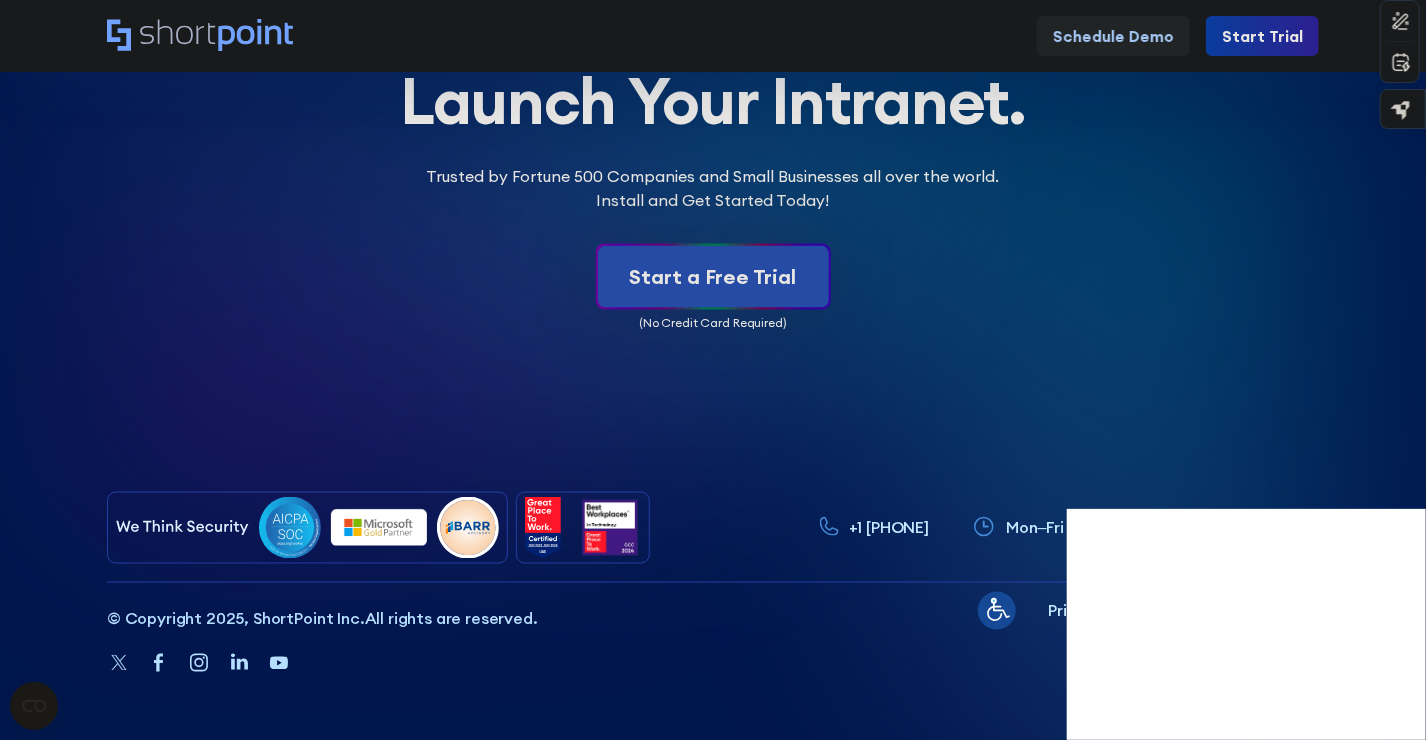click on "Start Trial" at bounding box center (1262, 36) 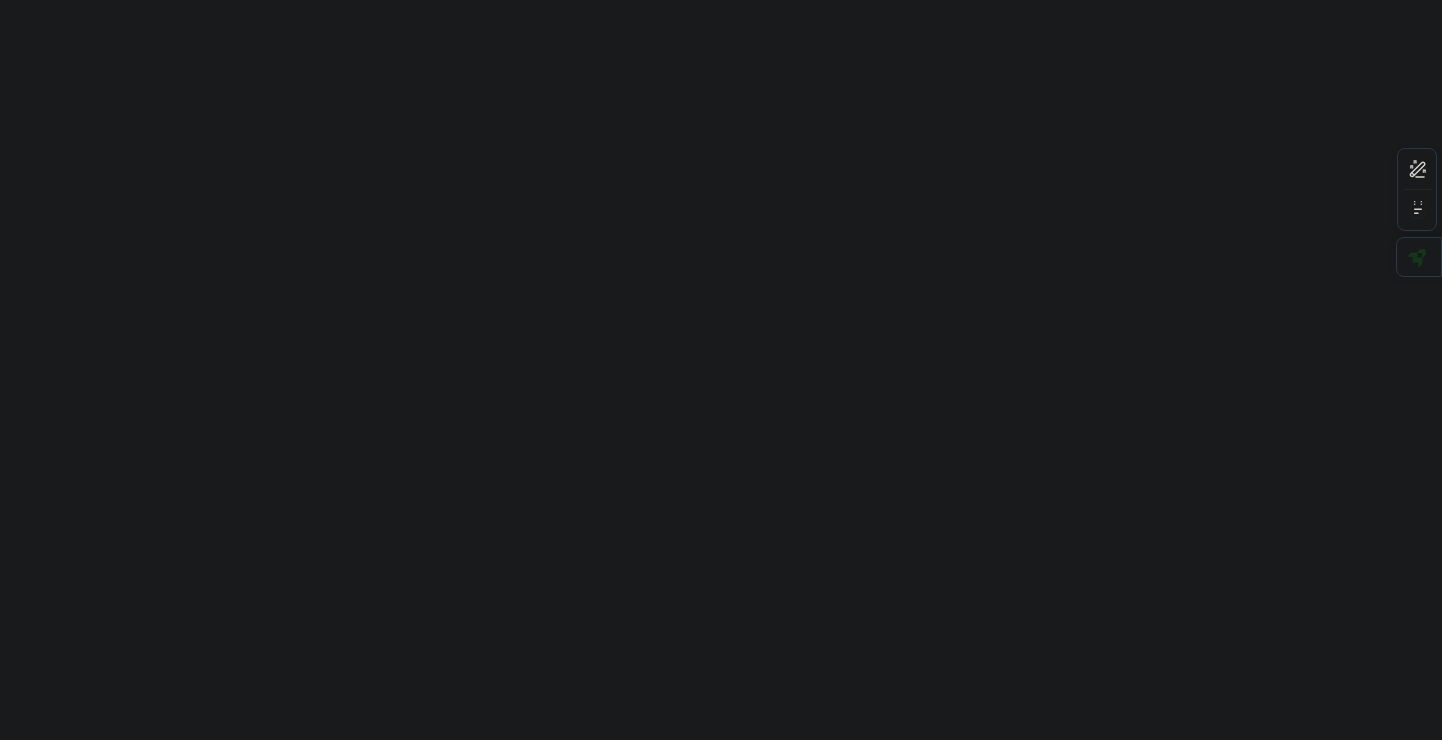 scroll, scrollTop: 0, scrollLeft: 0, axis: both 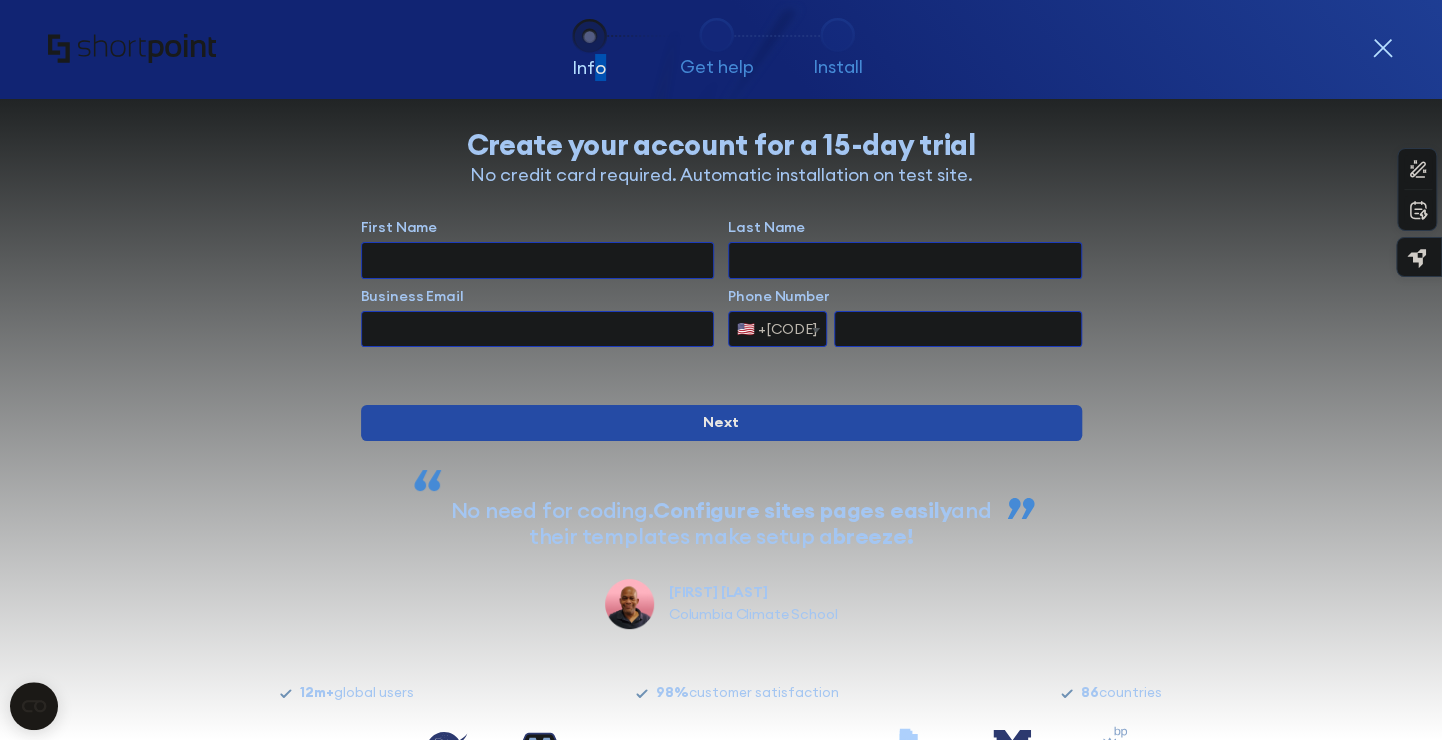 drag, startPoint x: 605, startPoint y: 73, endPoint x: 590, endPoint y: 64, distance: 17.492855 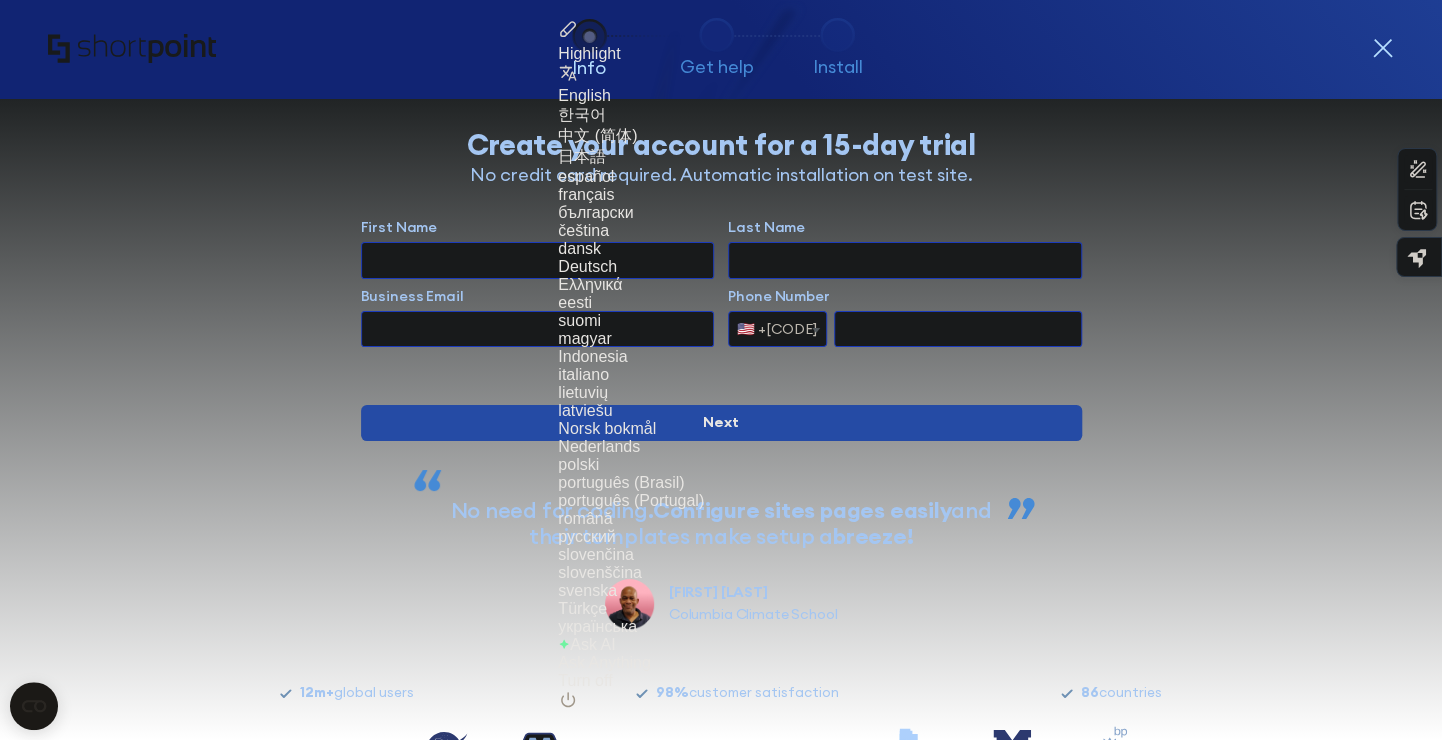 click on "Create your account for a 15-day trial No credit card required. Automatic installation on test site. Skip this step
[FIRST] [LAST] [BUSINESS] [INVALID] [PHONE]
Afghanistan (+[CODE])
Albania (+[CODE])
Algeria (+[CODE])
American Samoa (+[CODE])
Andorra (+[CODE])
Angola (+[CODE])
Anguilla (+[CODE])
Antigua and Barbuda (+[CODE])
Argentina (+[CODE])
Armenia (+[CODE])
Aruba (+[CODE])
Australia (+[CODE])
Austria (+[CODE])
Azerbaijan (+[CODE])
Bahamas (+[CODE])
Bahrain (+[CODE])
Bangladesh (+[CODE])
Barbados (+[CODE])
Belarus (+[CODE])
Belgium (+[CODE])
Belize (+[CODE])
Benin (+[CODE])
Bermuda (+[CODE])
Bhutan (+[CODE])
Bolivia (+[CODE])
Bonaire (+[CODE])
Bosnia & Herzegovina (+[CODE])
Bosnia and Herzegovina (+[CODE])
Botswana (+[CODE])
Brazil (+[CODE])
Brunei (+[CODE])
Bulgaria (+[CODE])
Burkina Faso (+[CODE])
Burundi (+[CODE])
Cambodia (+[CODE])
Cameroon (+[CODE])
Canada (+[CODE])
Canary Islands (+[CODE])" at bounding box center [720, 364] 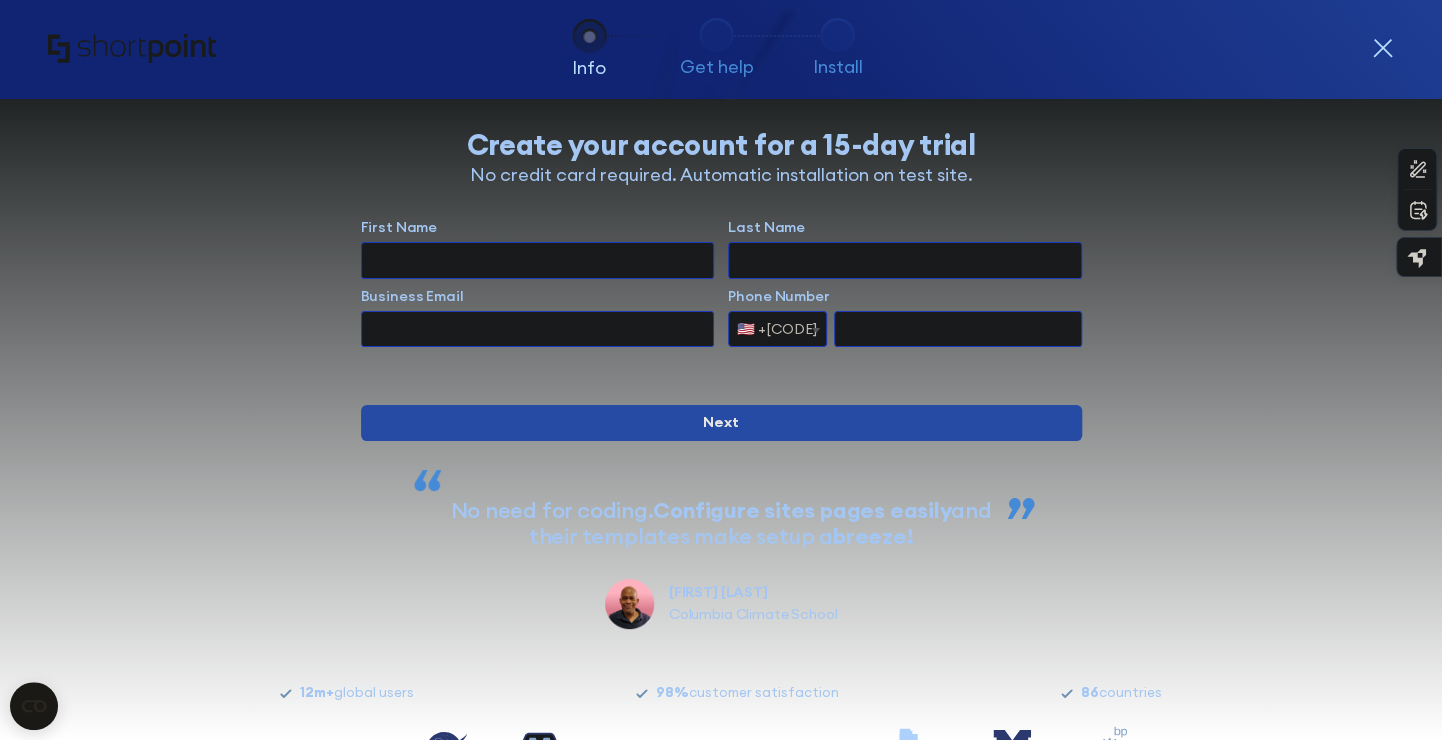 click 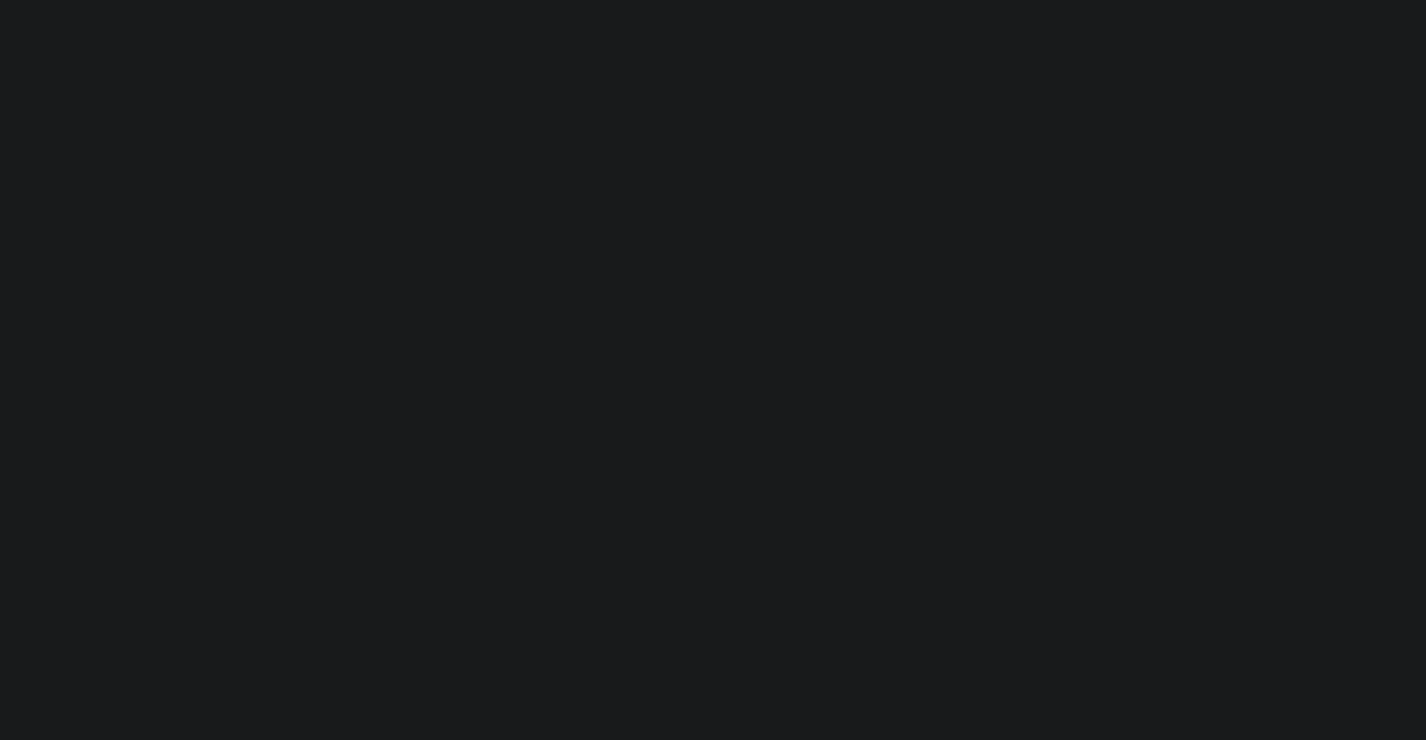scroll, scrollTop: 0, scrollLeft: 0, axis: both 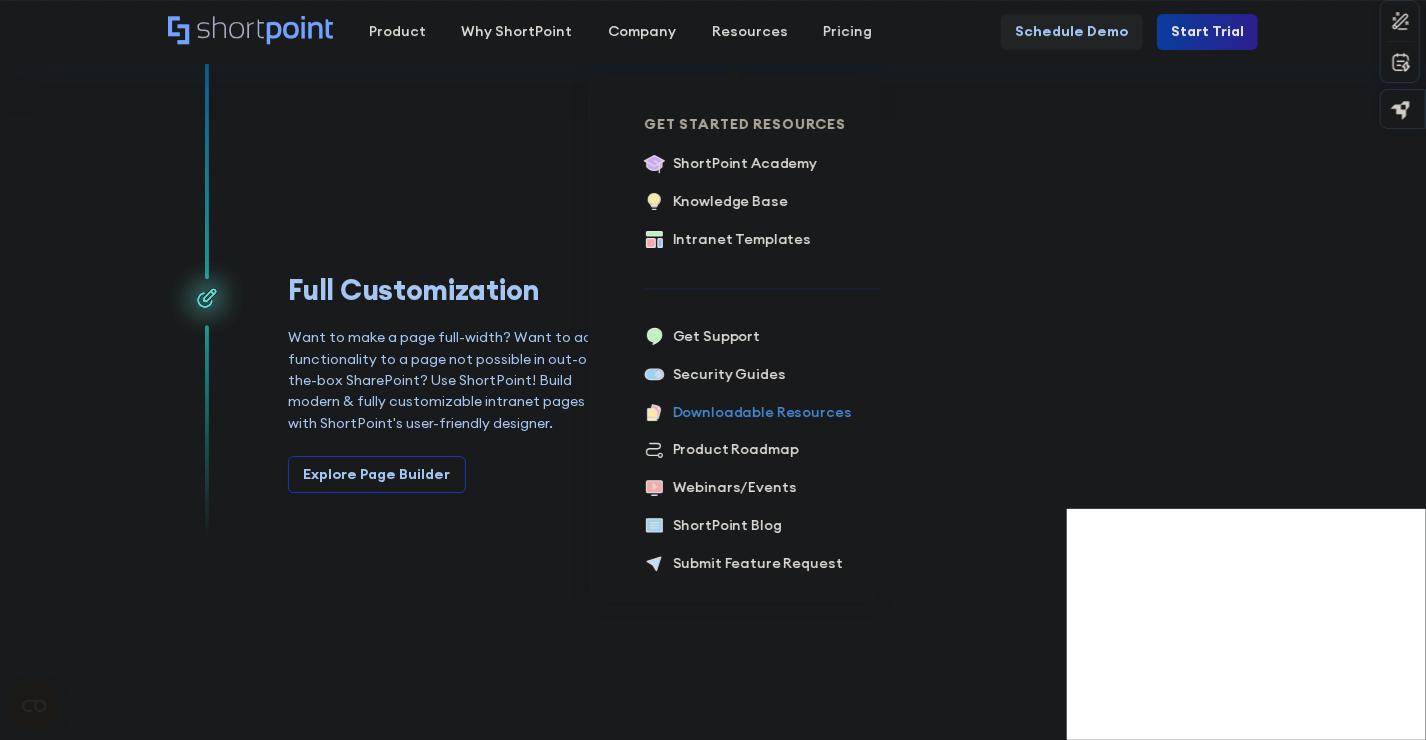 click on "Downloadable Resources" at bounding box center (762, 412) 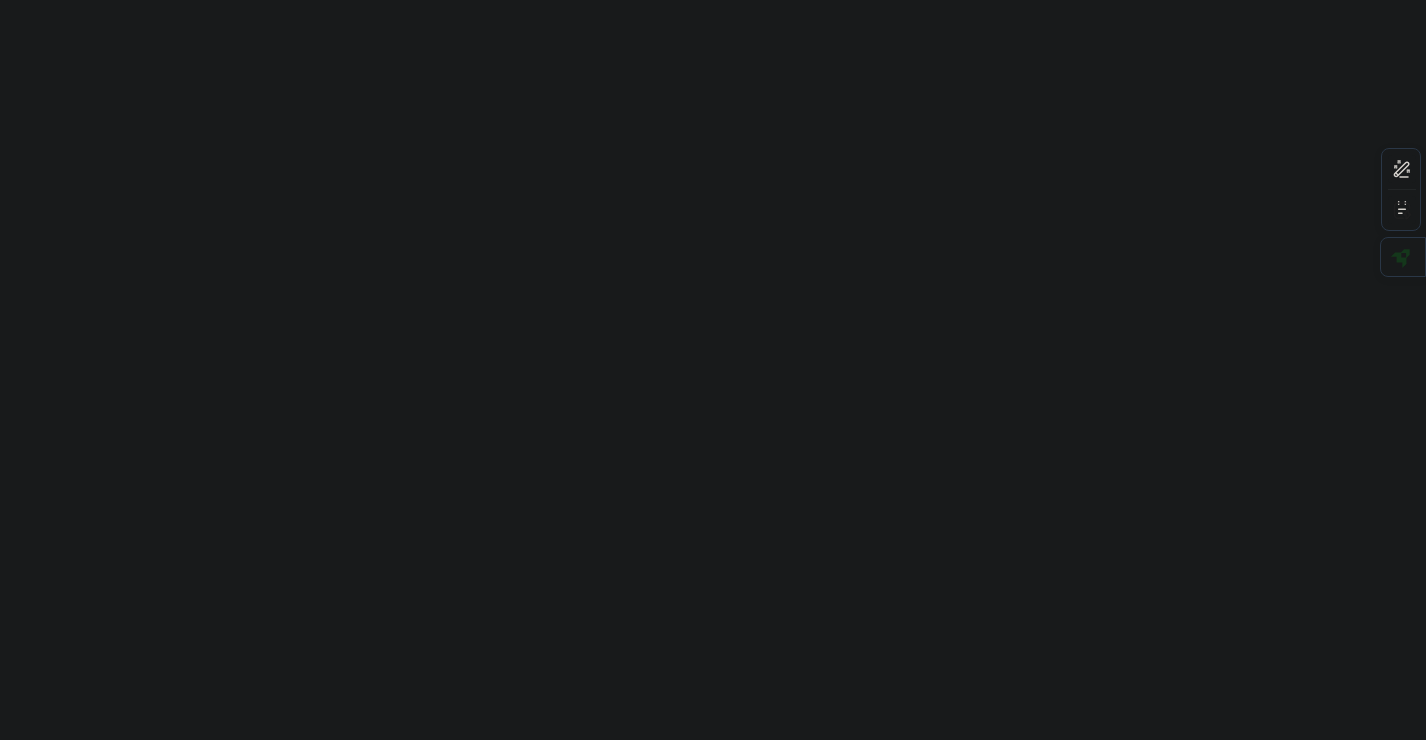scroll, scrollTop: 0, scrollLeft: 0, axis: both 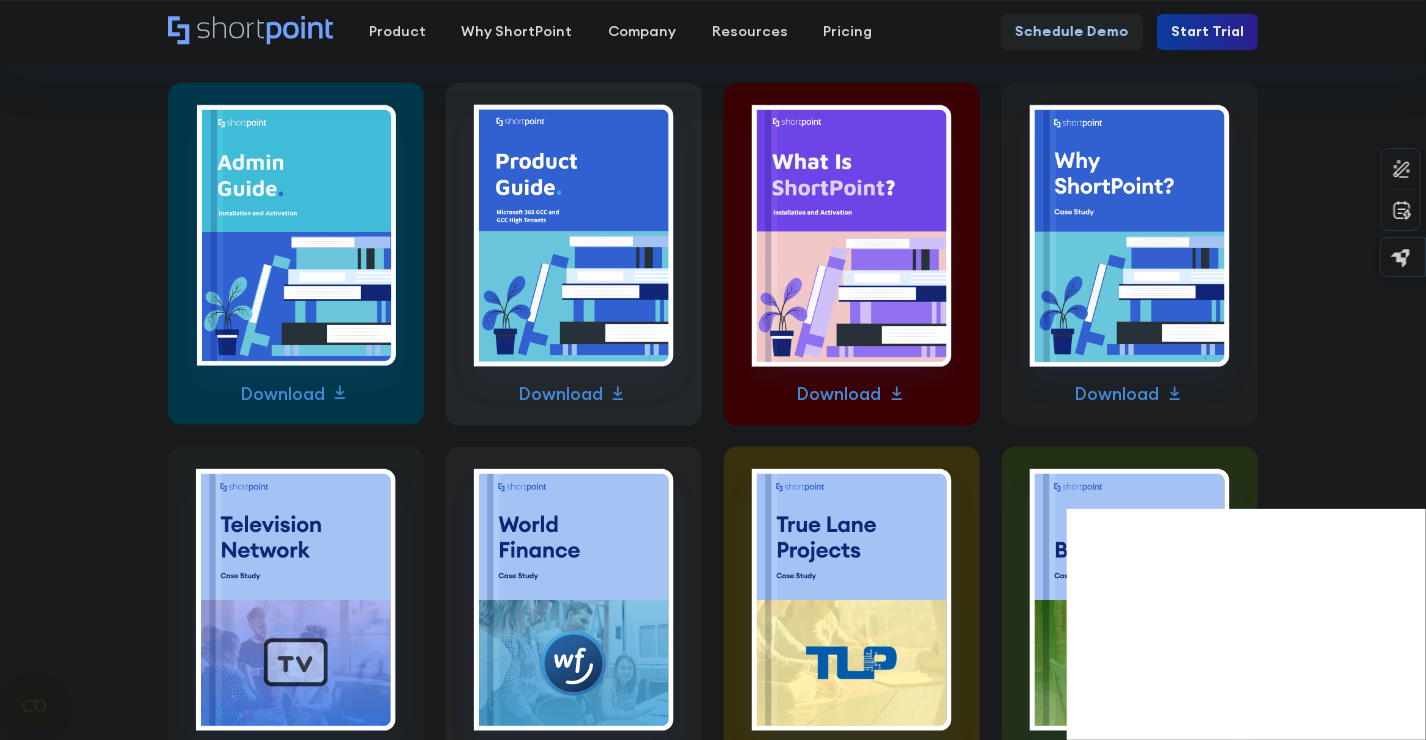 click on "SNHU saved money and increased Time on Site by 167% with ShortPoint" at bounding box center (296, -129) 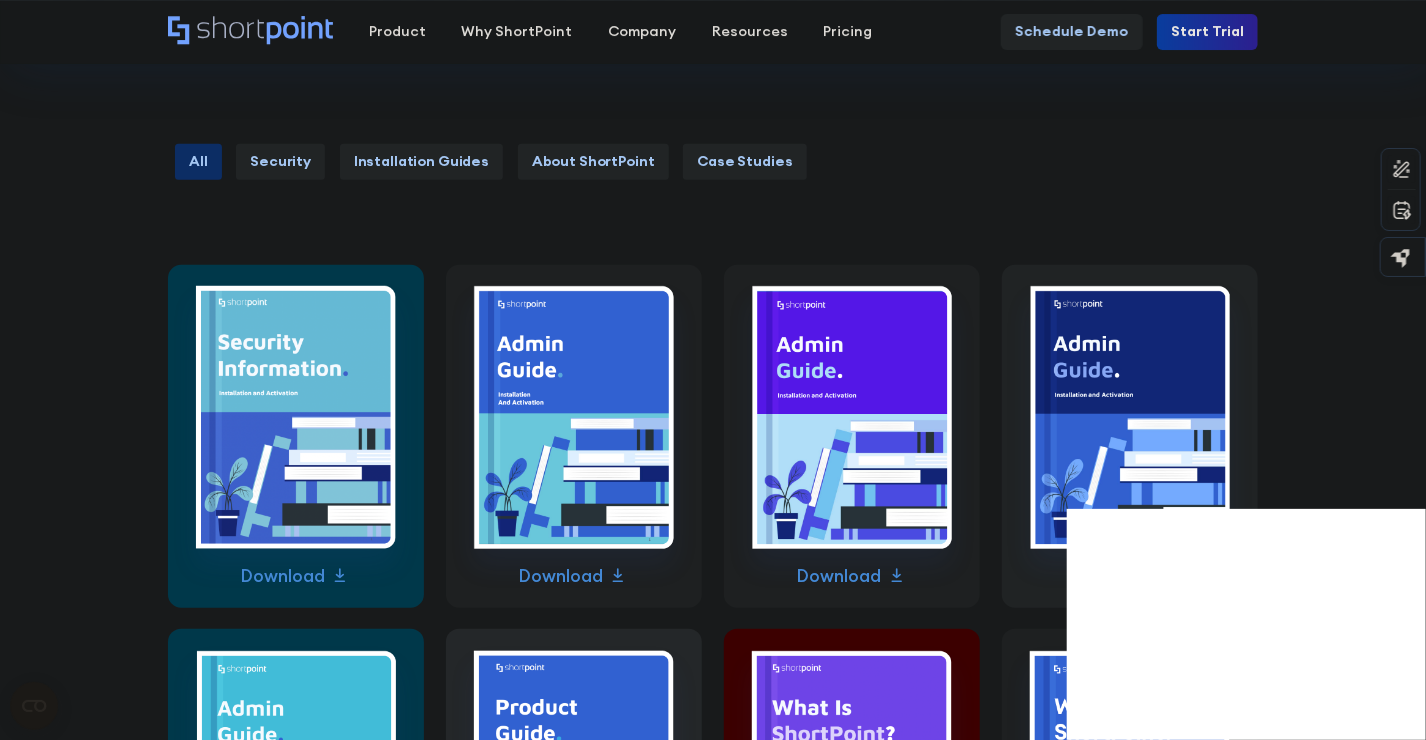 scroll, scrollTop: 535, scrollLeft: 0, axis: vertical 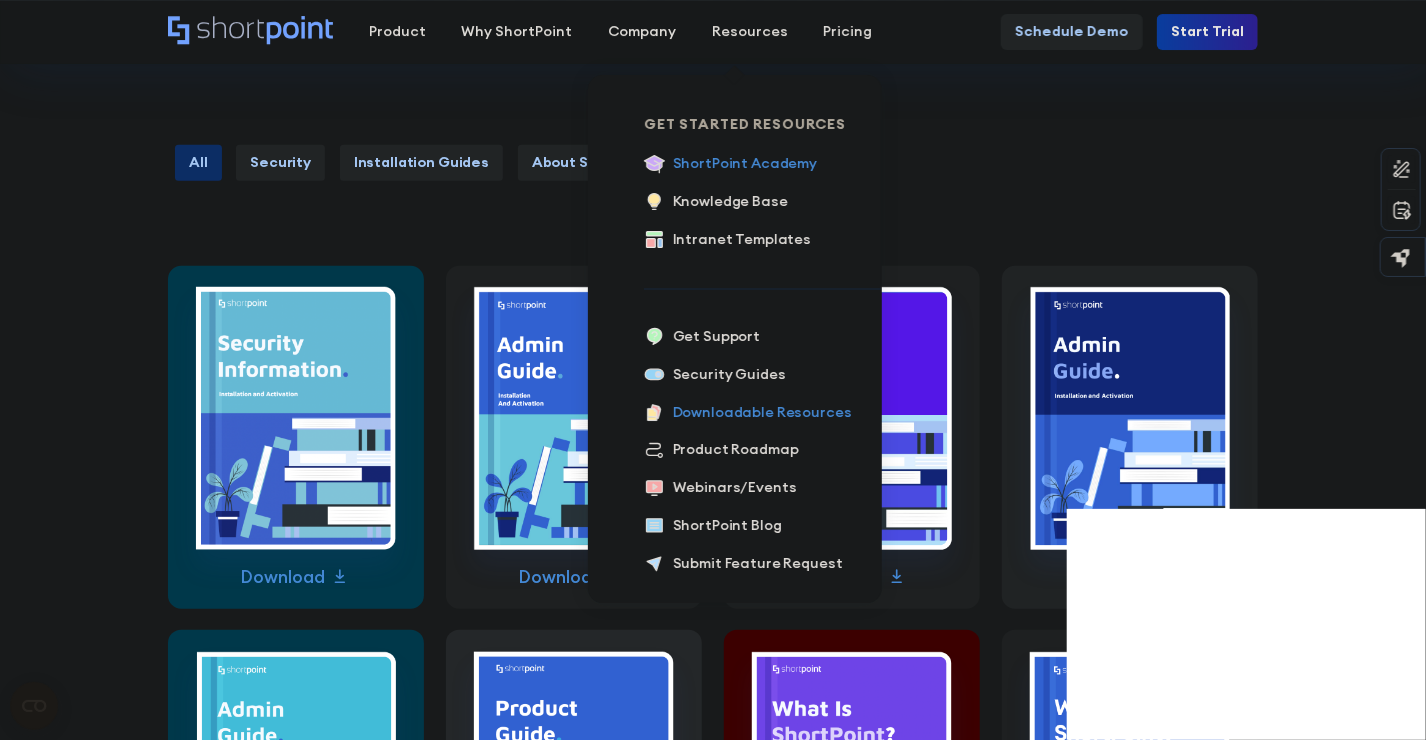 click on "ShortPoint Academy" at bounding box center [745, 163] 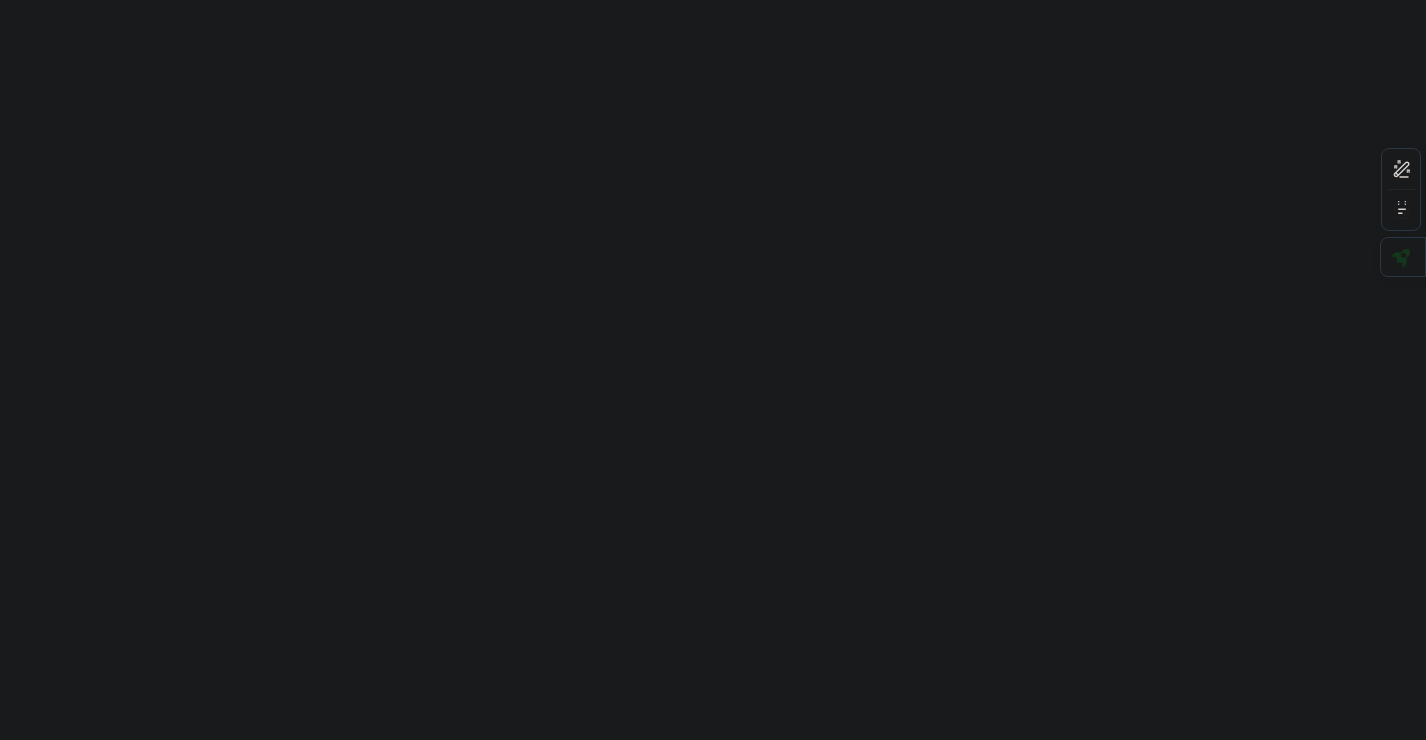scroll, scrollTop: 0, scrollLeft: 0, axis: both 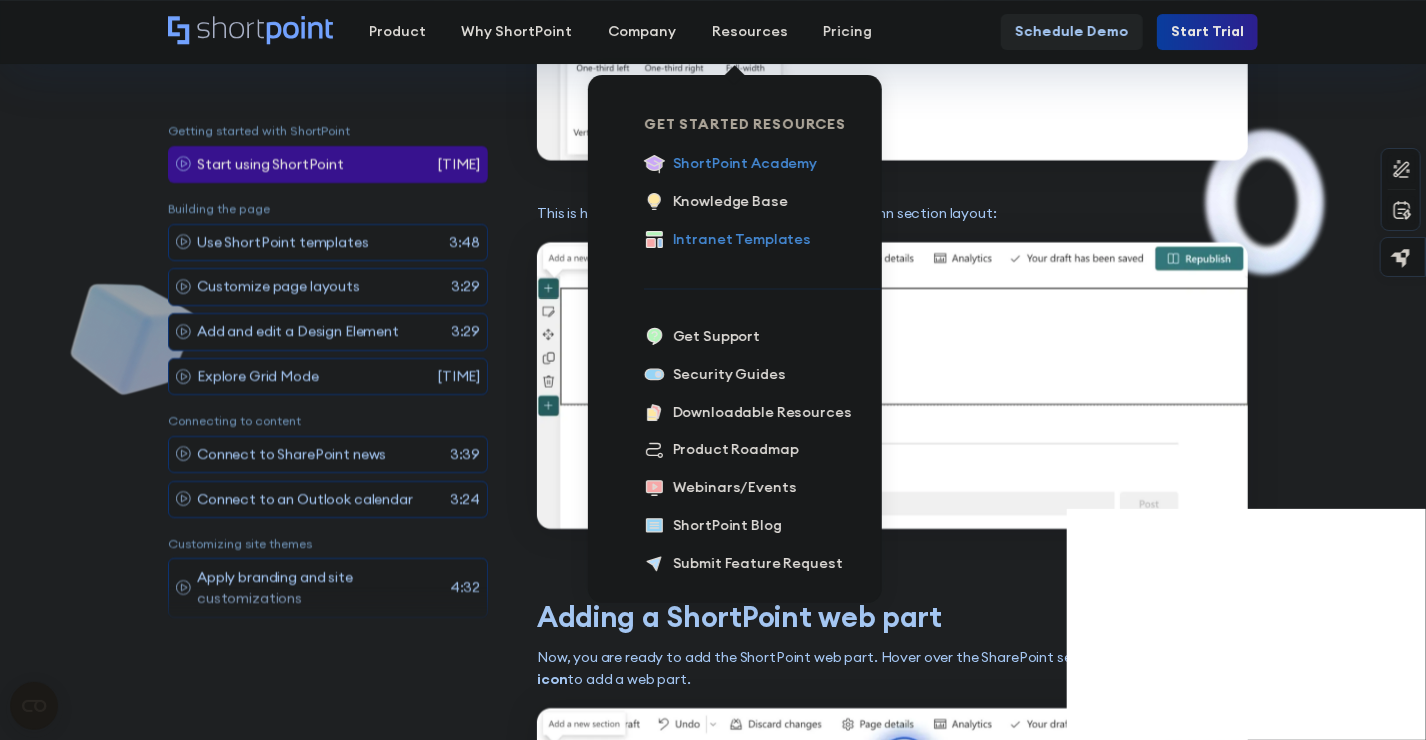 click on "Intranet Templates" at bounding box center [742, 239] 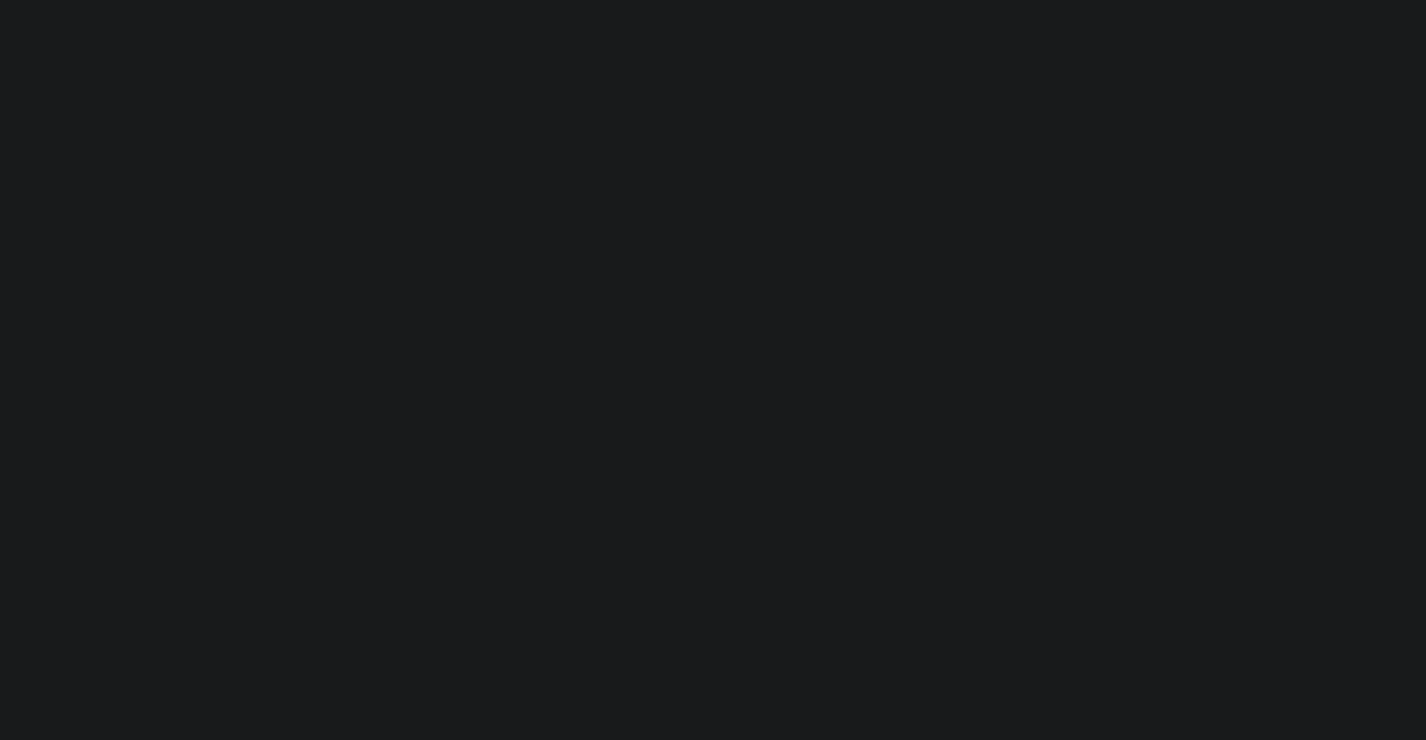 scroll, scrollTop: 0, scrollLeft: 0, axis: both 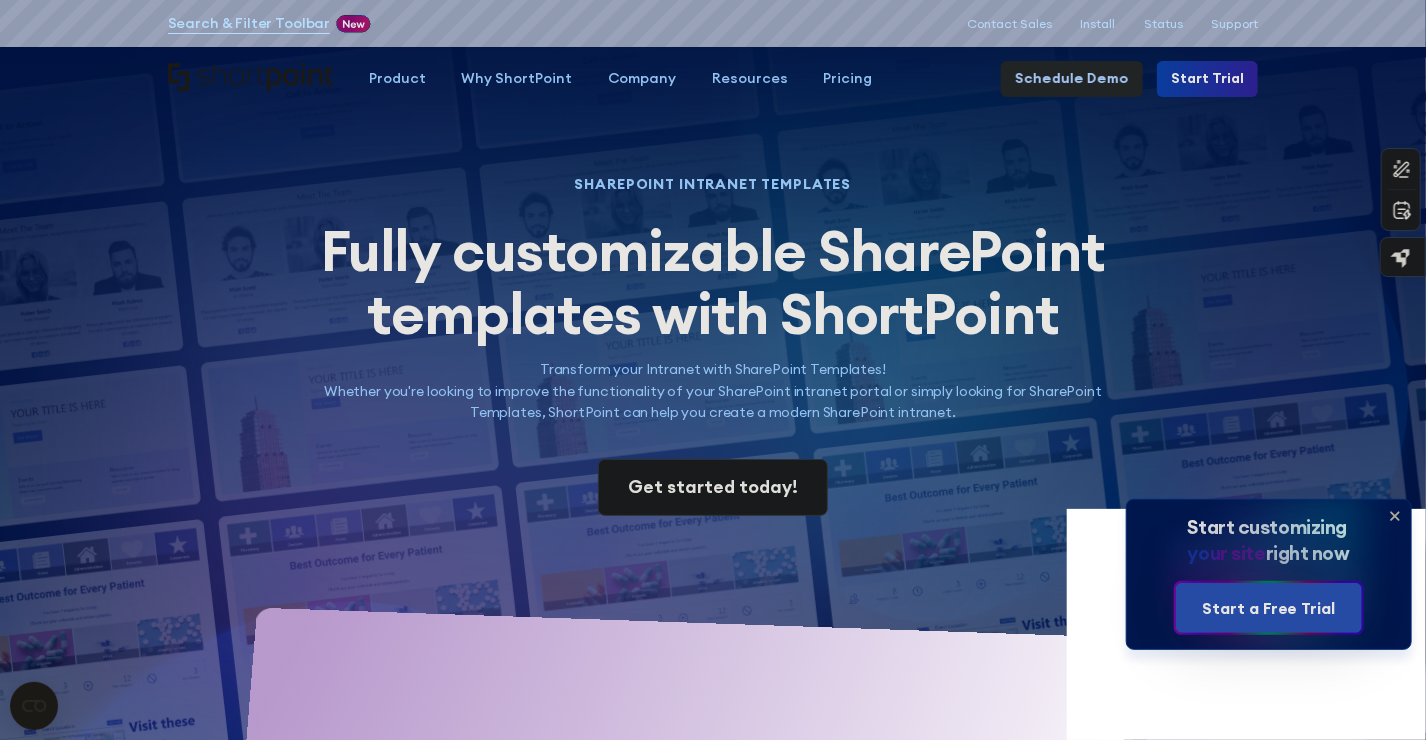 click on "Get started today!" at bounding box center (713, 487) 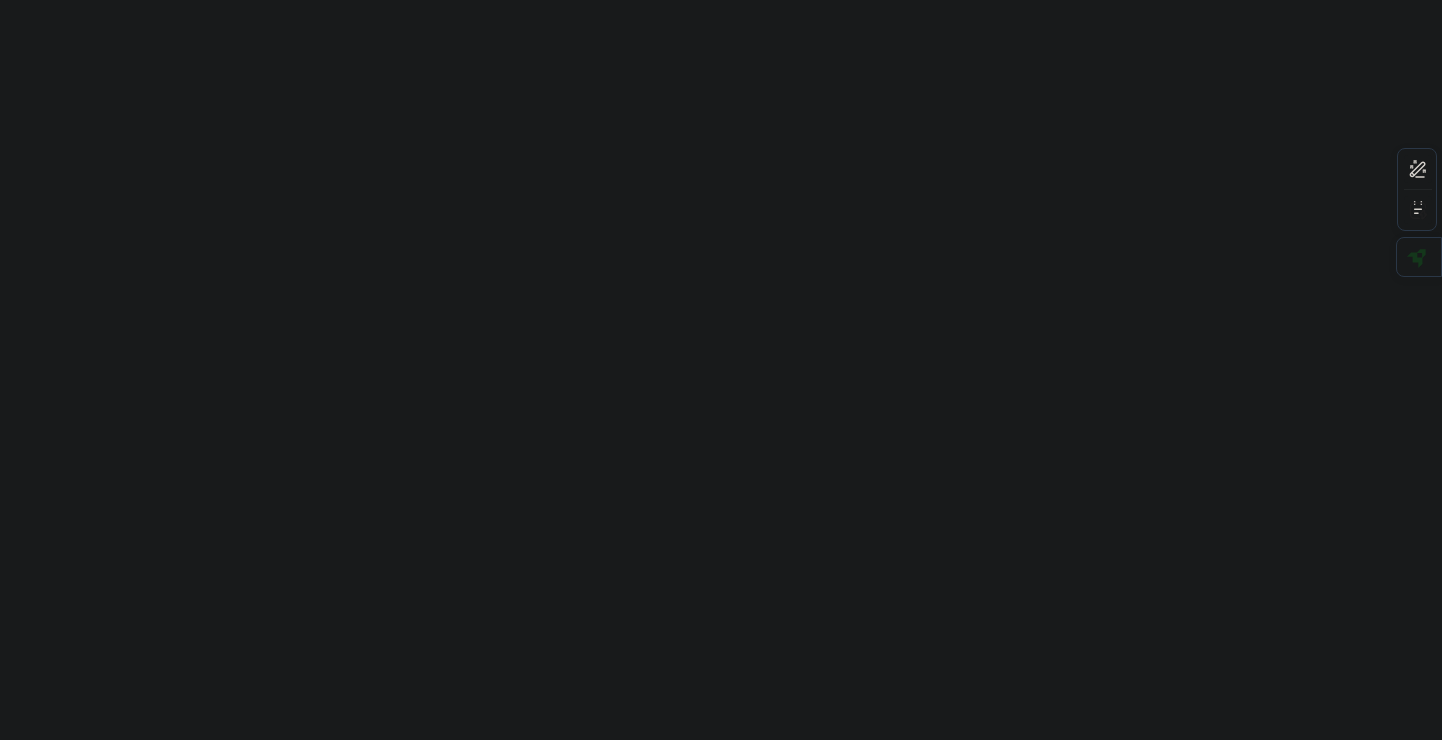 scroll, scrollTop: 0, scrollLeft: 0, axis: both 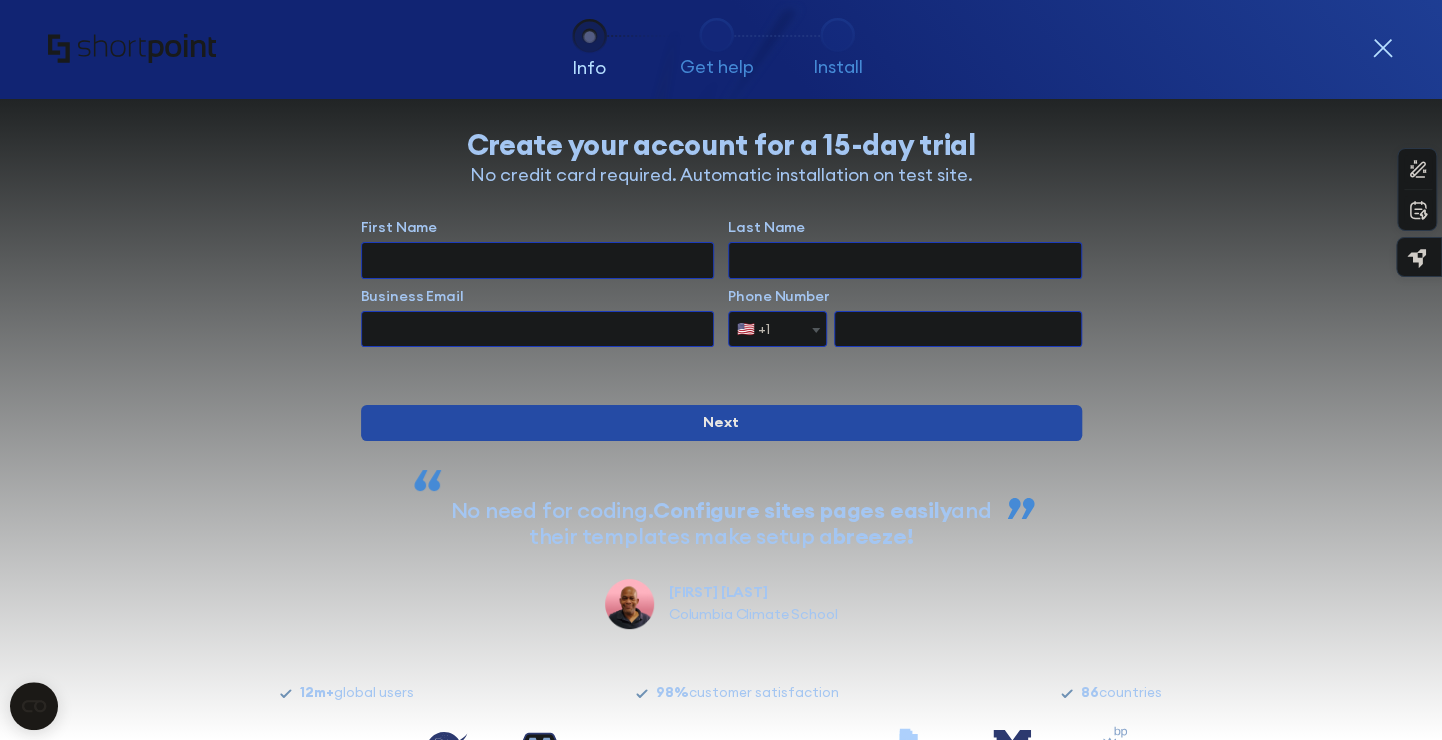 click on "First Name" at bounding box center (537, 260) 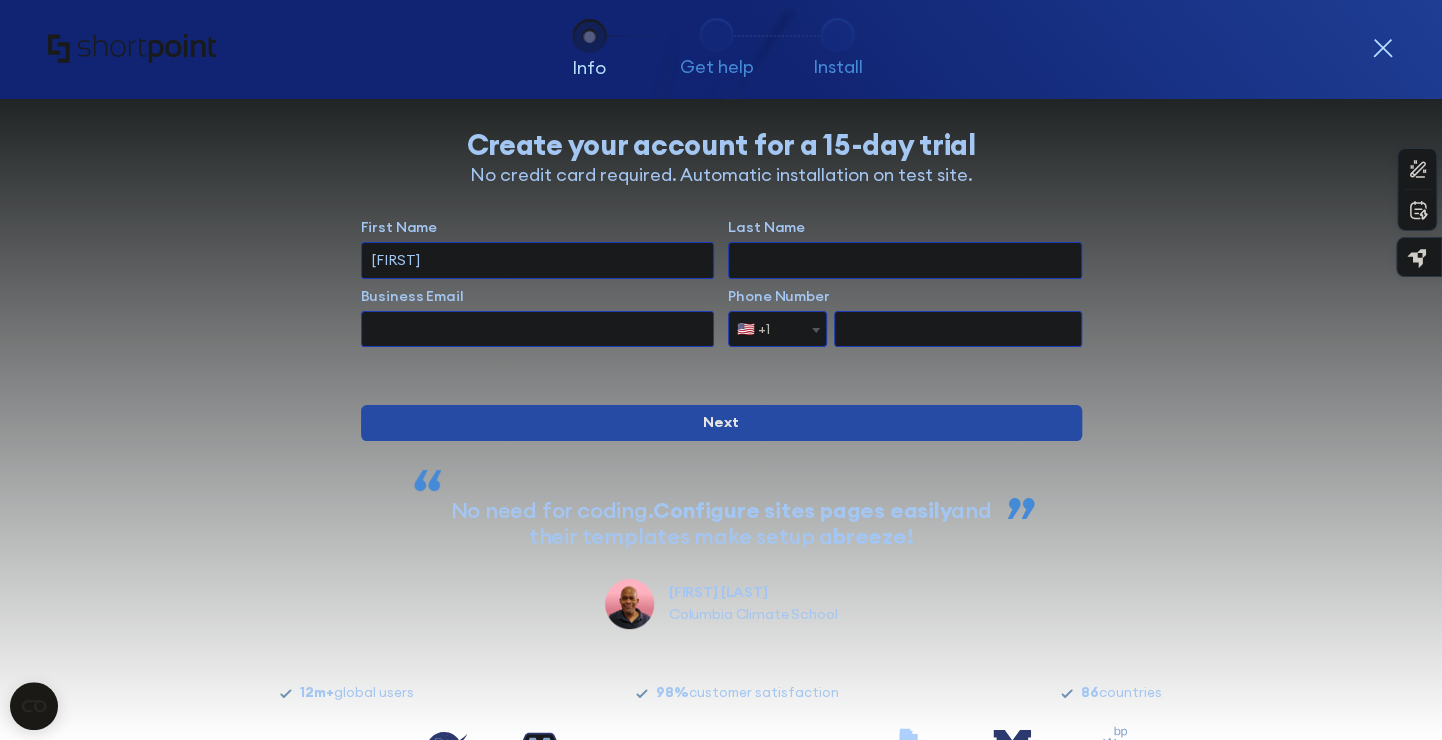 type on "[LAST]" 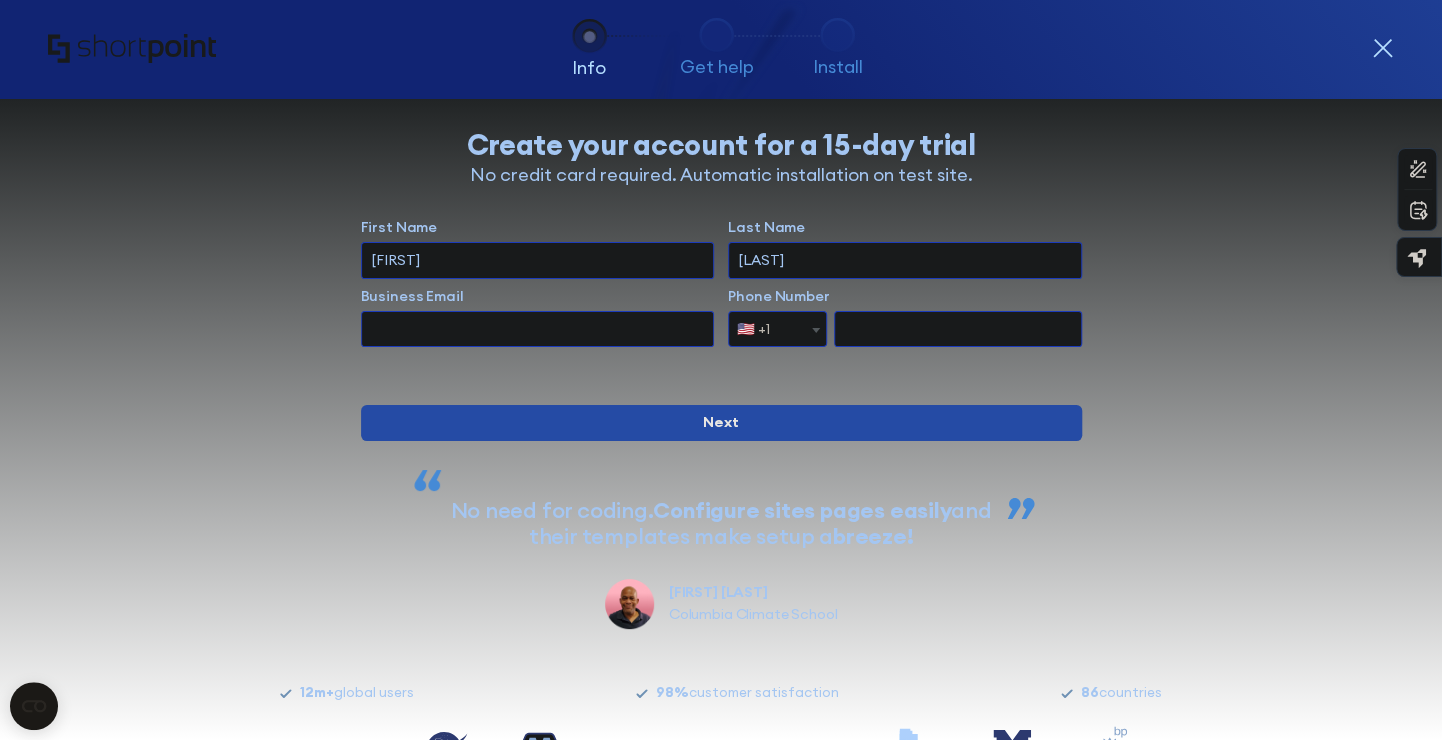 type on "example@example.com" 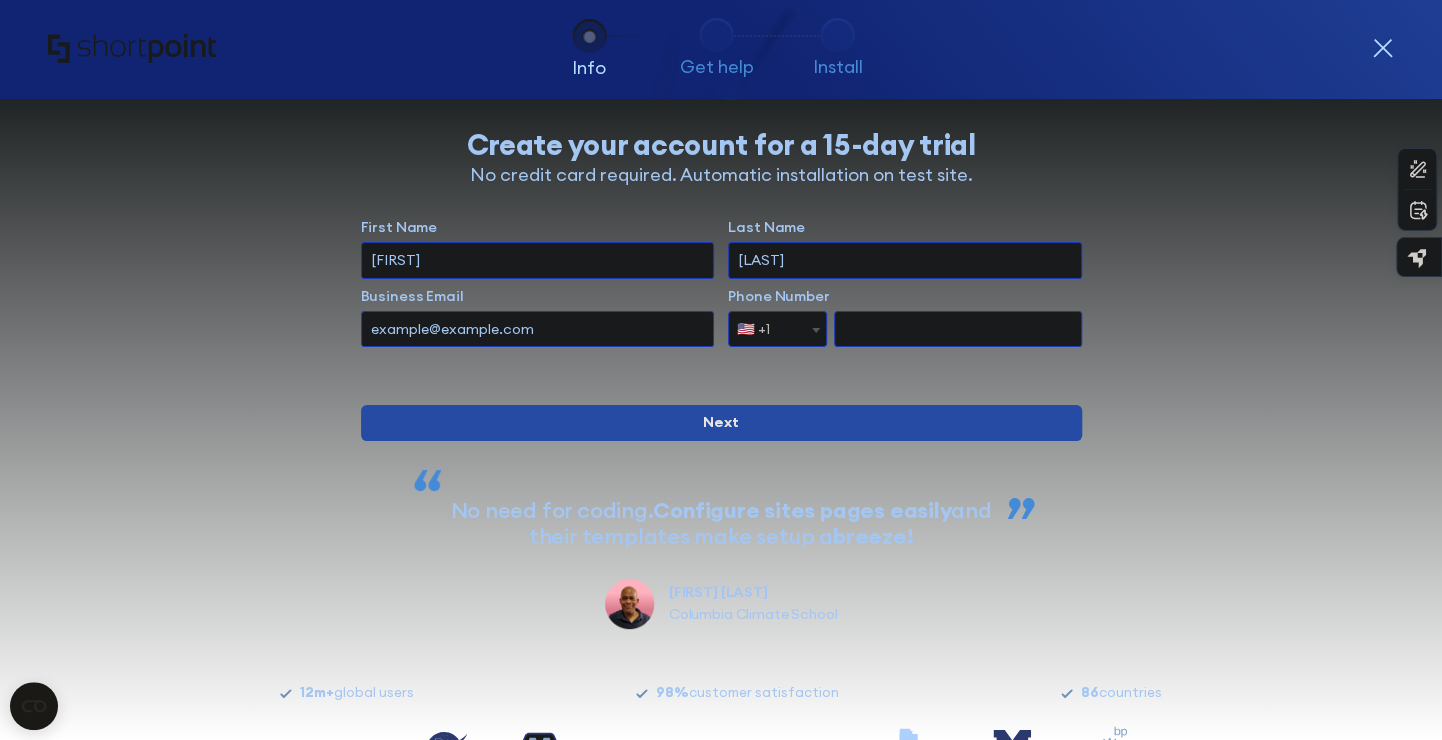 select on "+1" 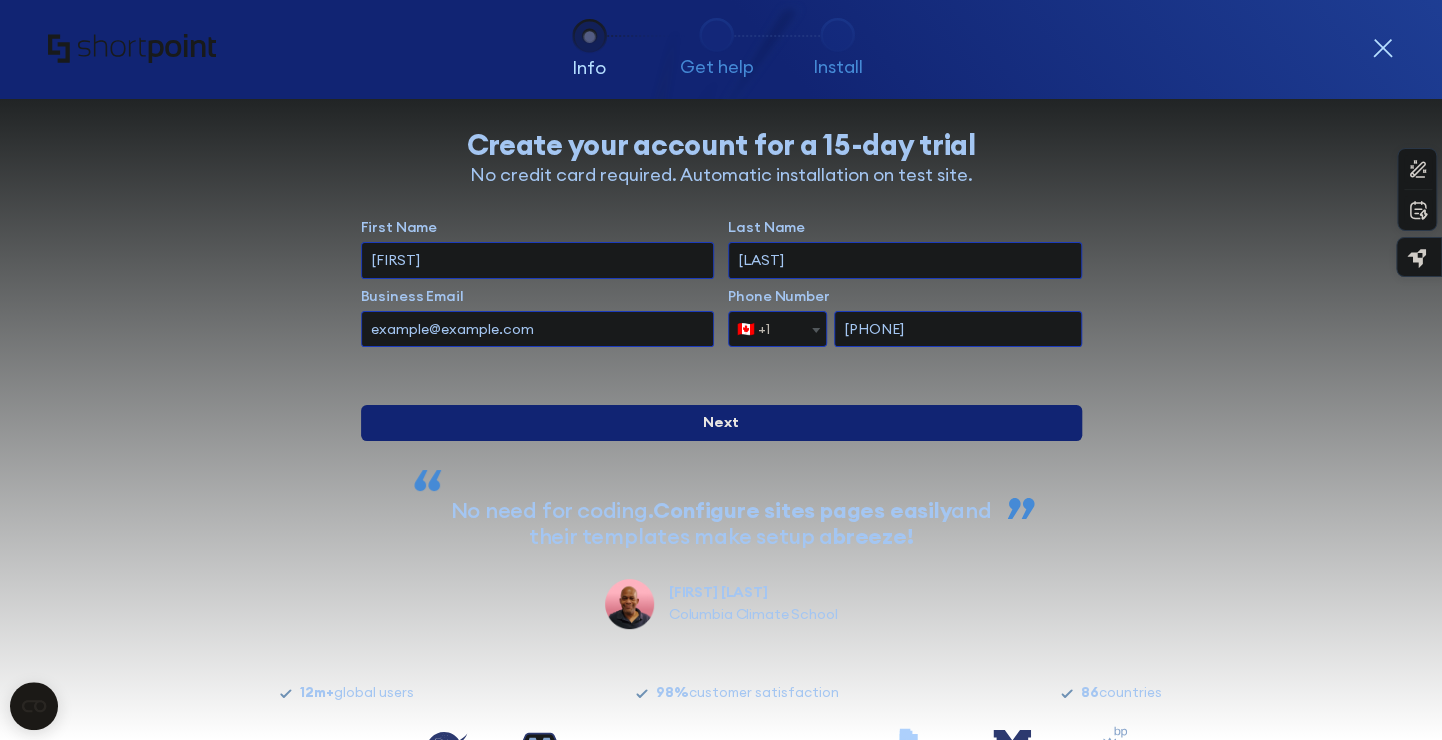 click on "Next" at bounding box center (721, 423) 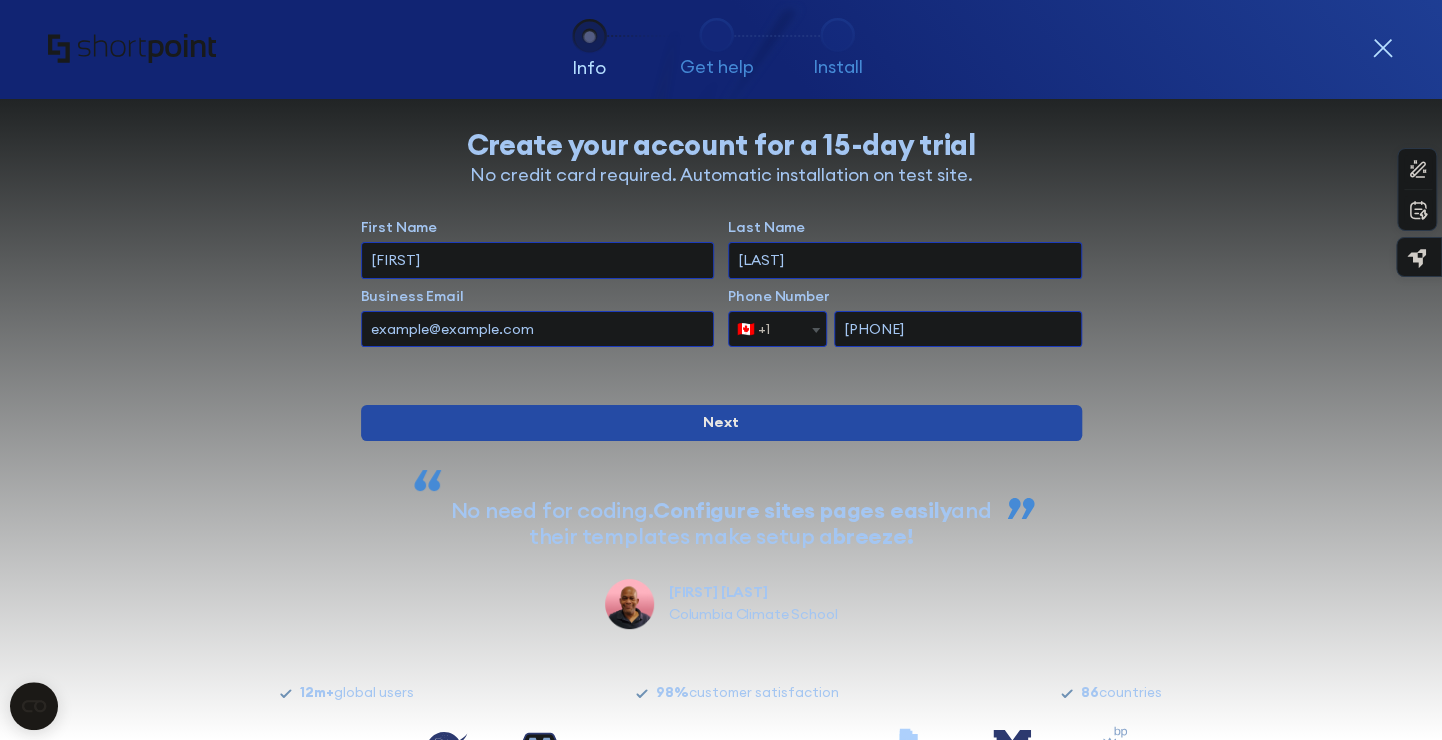 click on "lyvlykcyn@gmail.com" at bounding box center (537, 329) 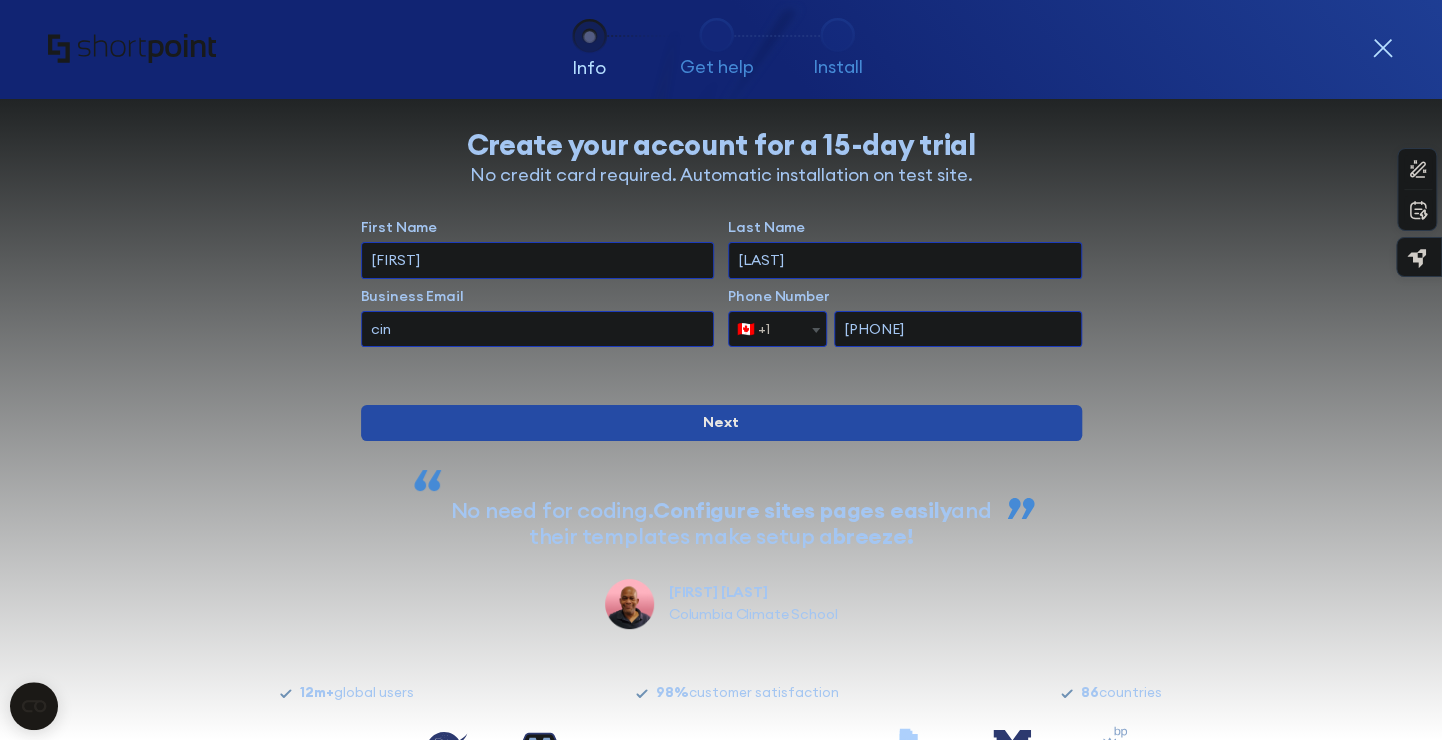 type on "cindylawson@lyvlykcyn.onmicrosoft.com" 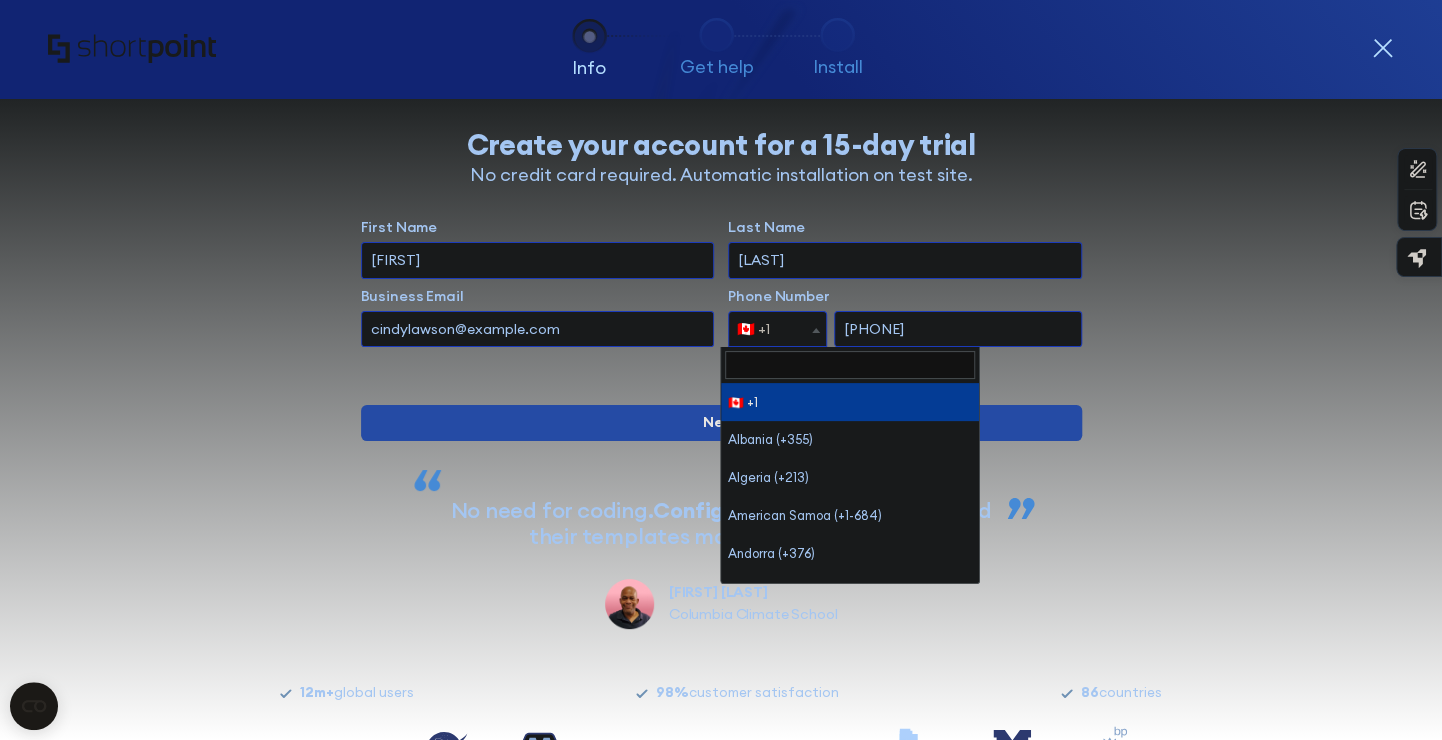 click at bounding box center (816, 330) 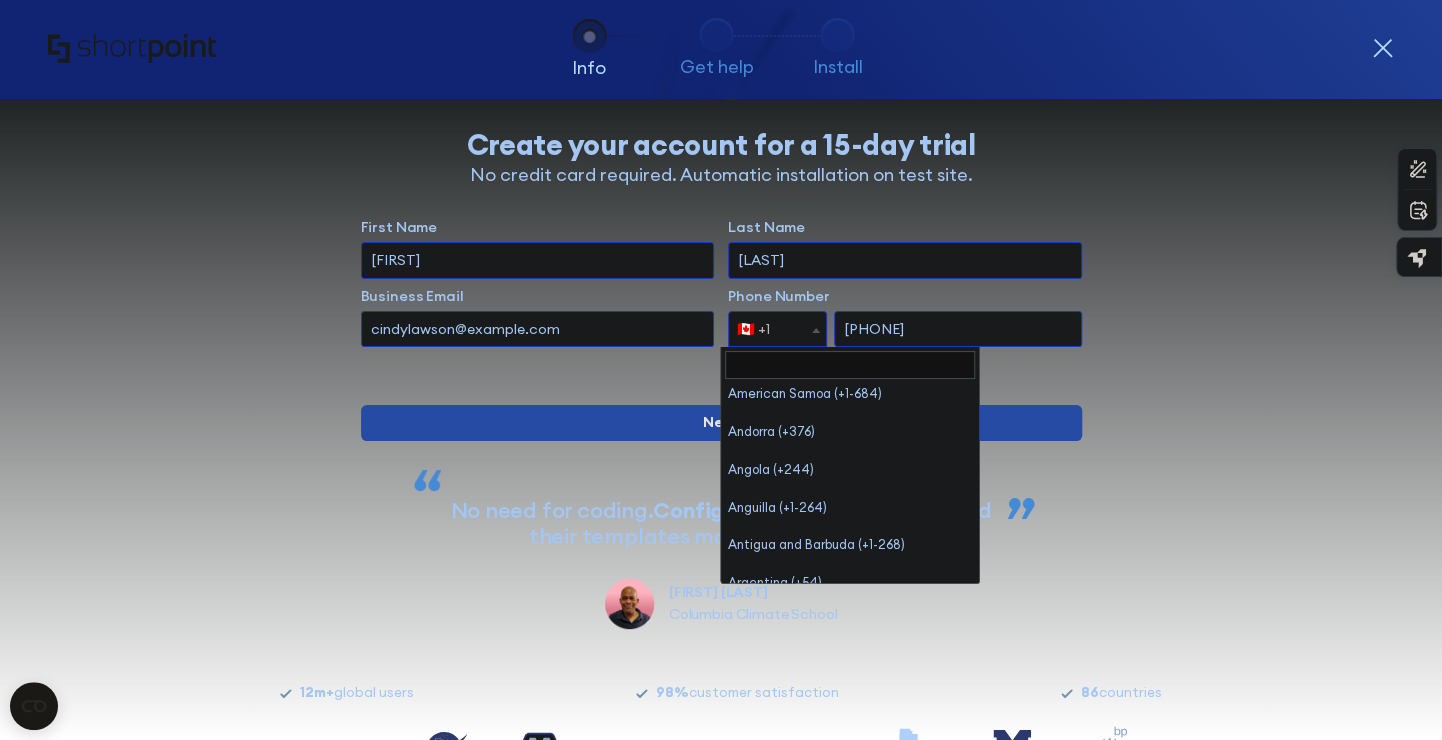 scroll, scrollTop: 174, scrollLeft: 0, axis: vertical 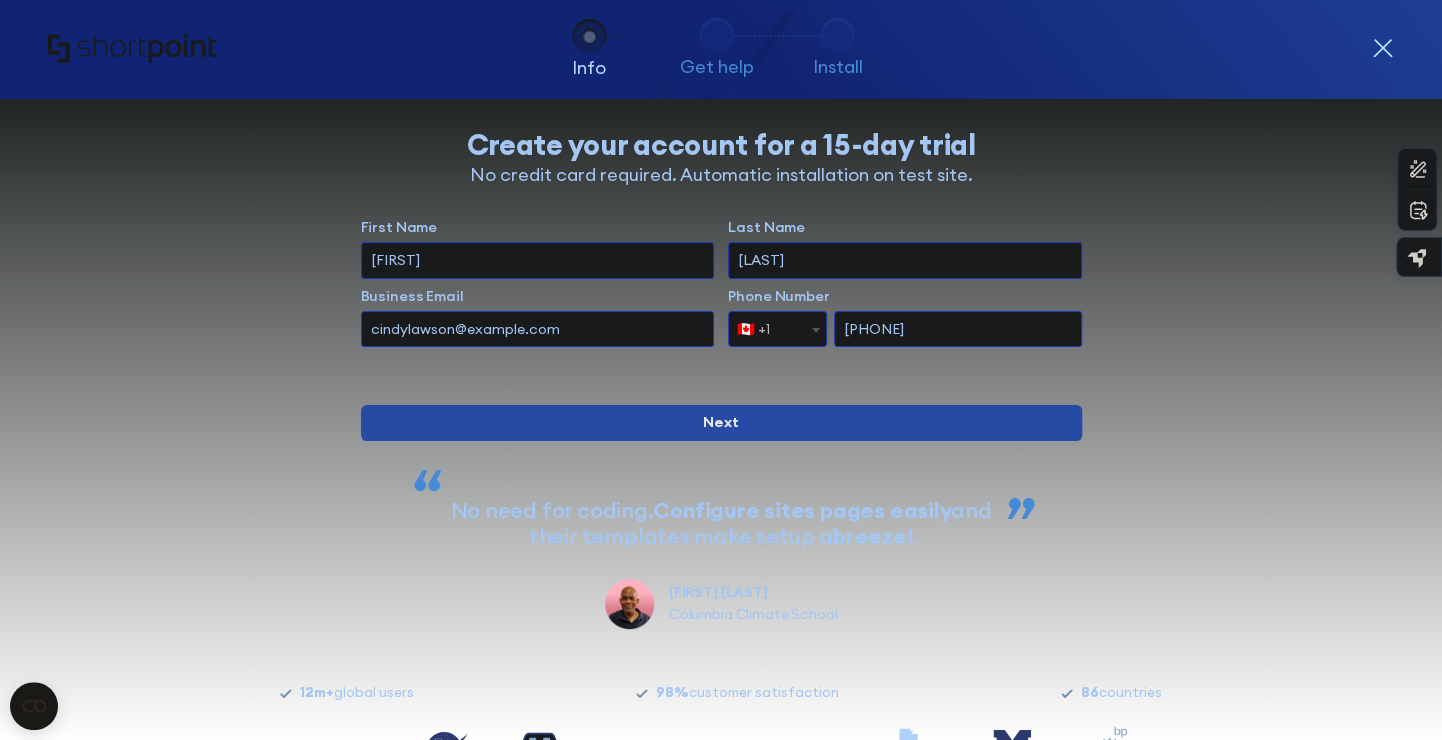 click at bounding box center [721, 376] 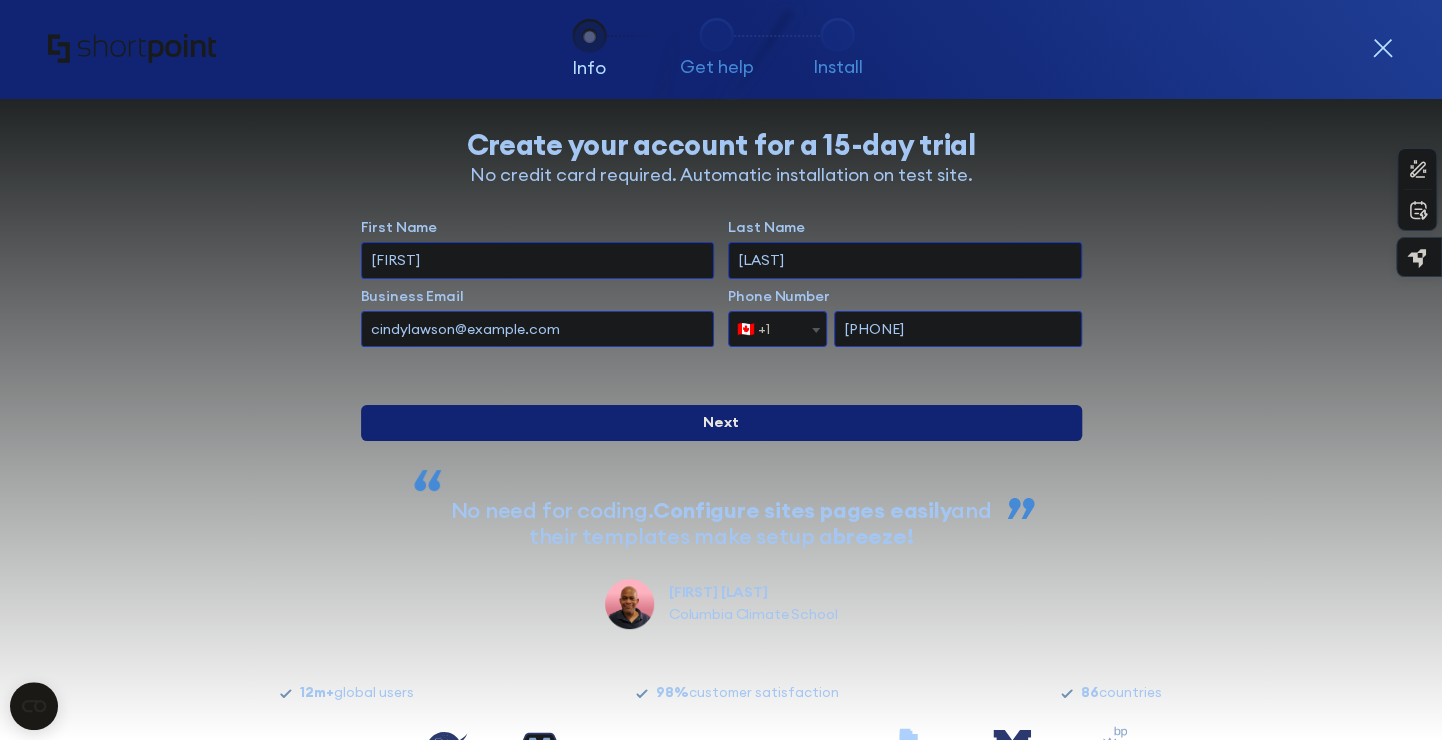 click on "Next" at bounding box center (721, 423) 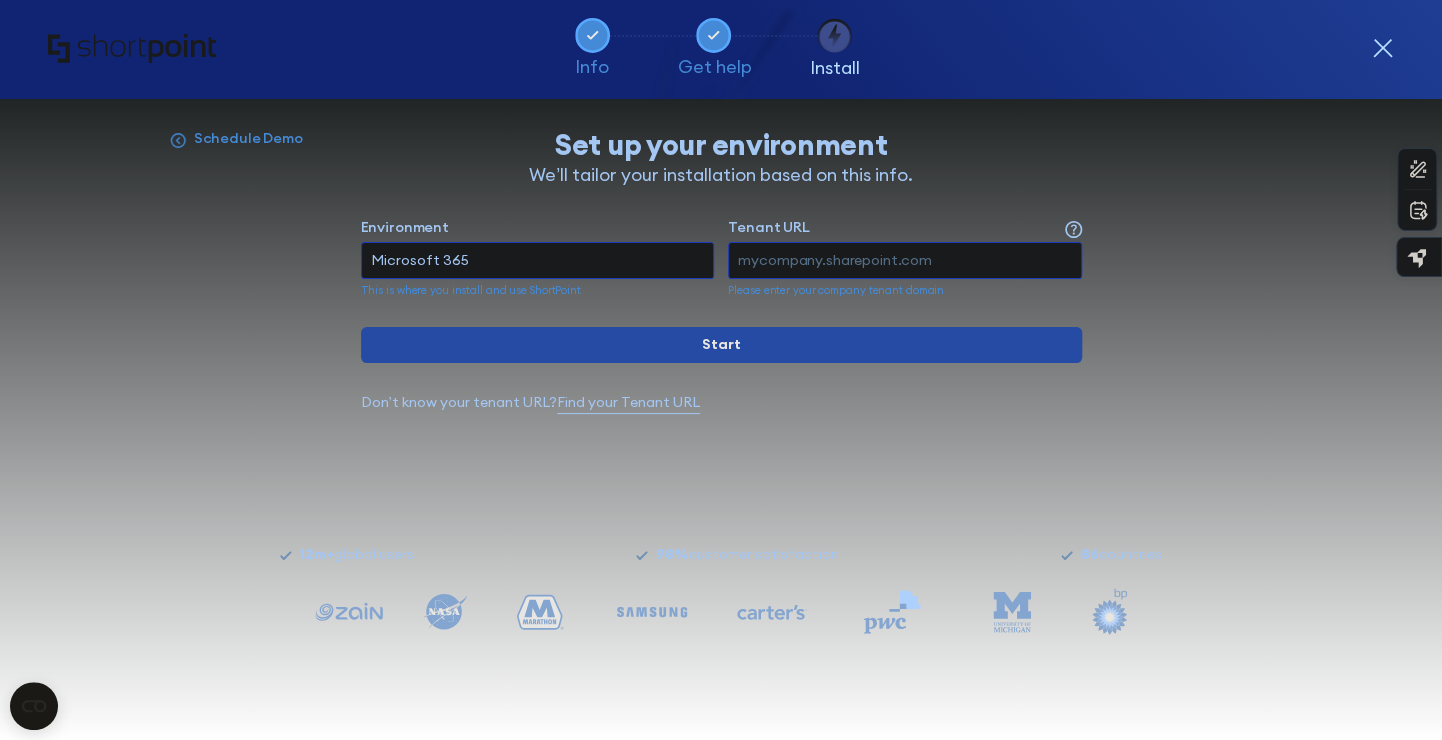scroll, scrollTop: 0, scrollLeft: 0, axis: both 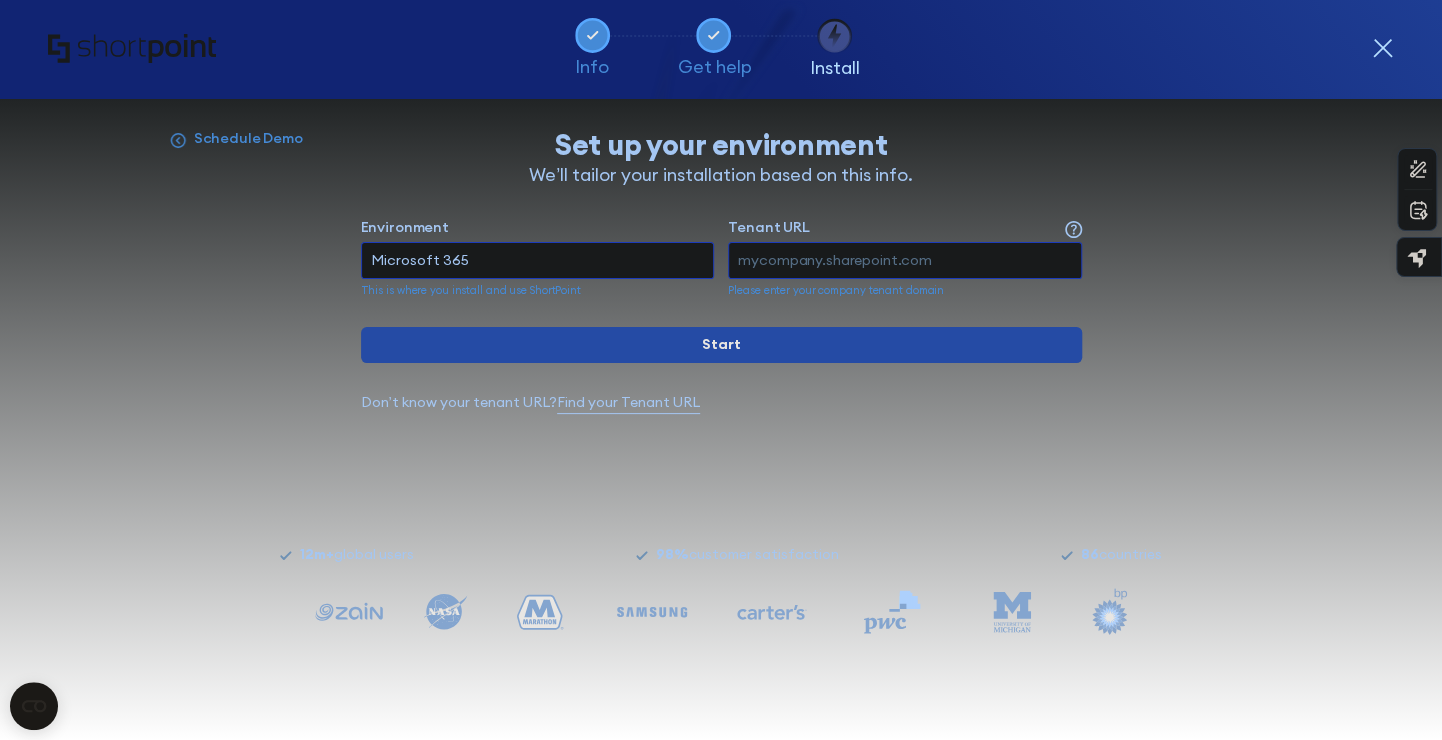 click at bounding box center [904, 260] 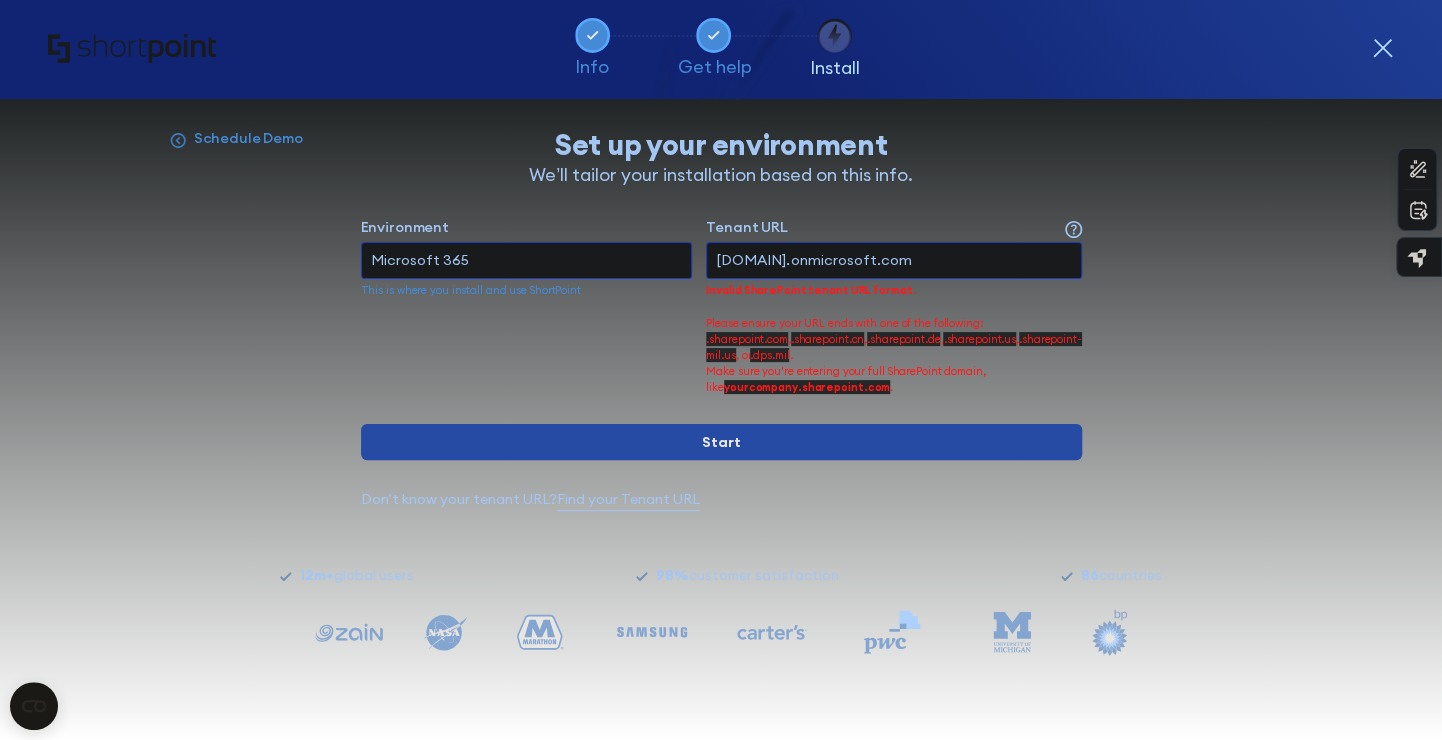 click on "lyvlykcyn.onmicrosoft.com" at bounding box center (893, 260) 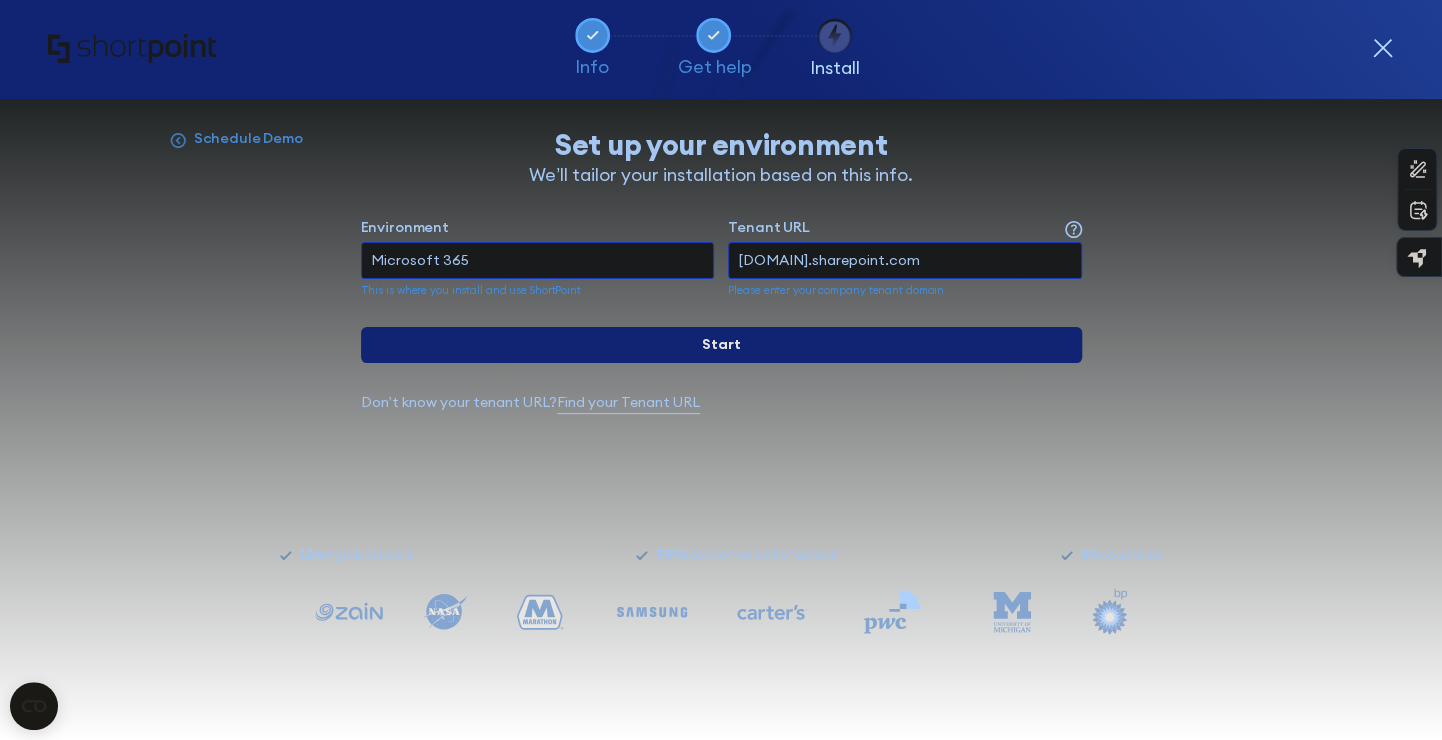 type on "lyvlykcyn.sharepoint.com" 